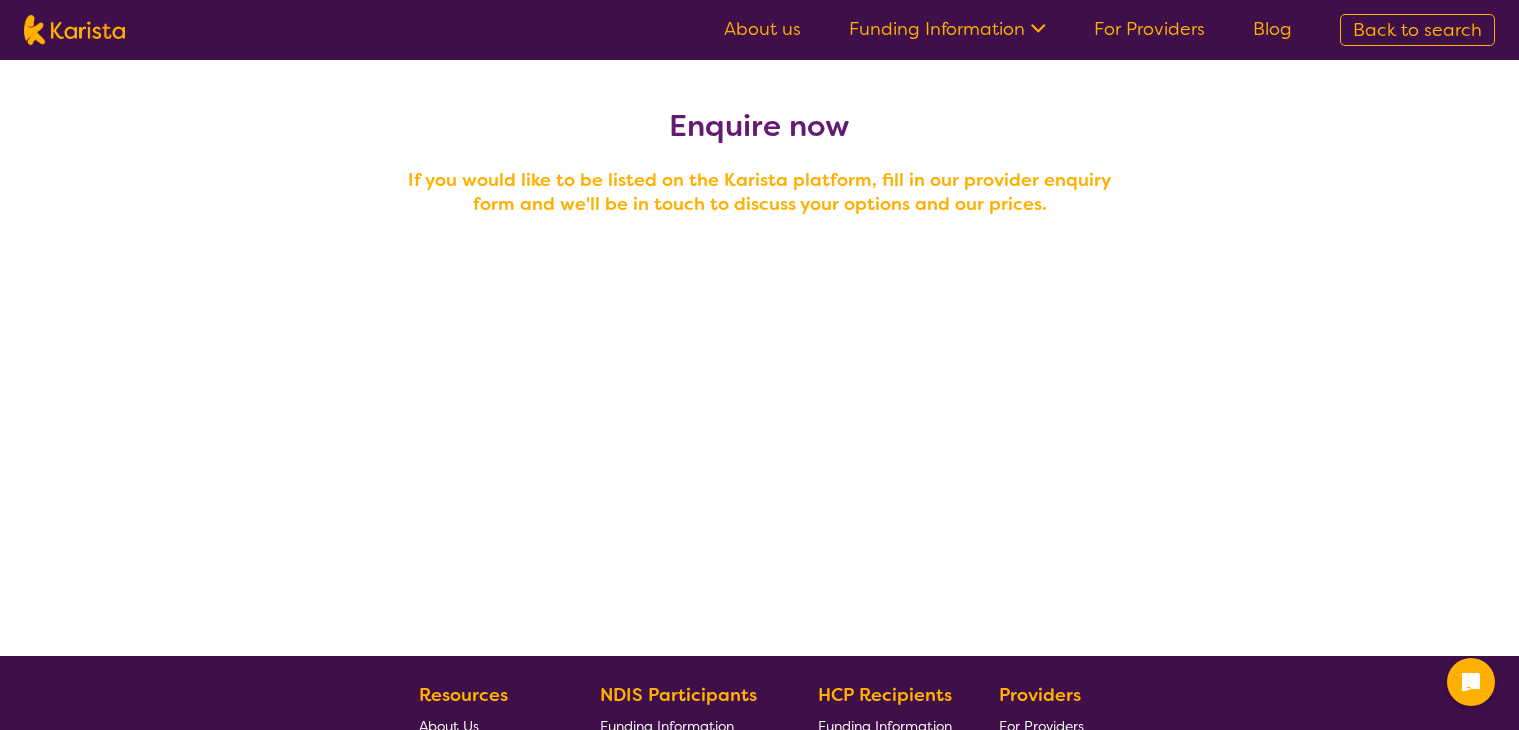 scroll, scrollTop: 0, scrollLeft: 0, axis: both 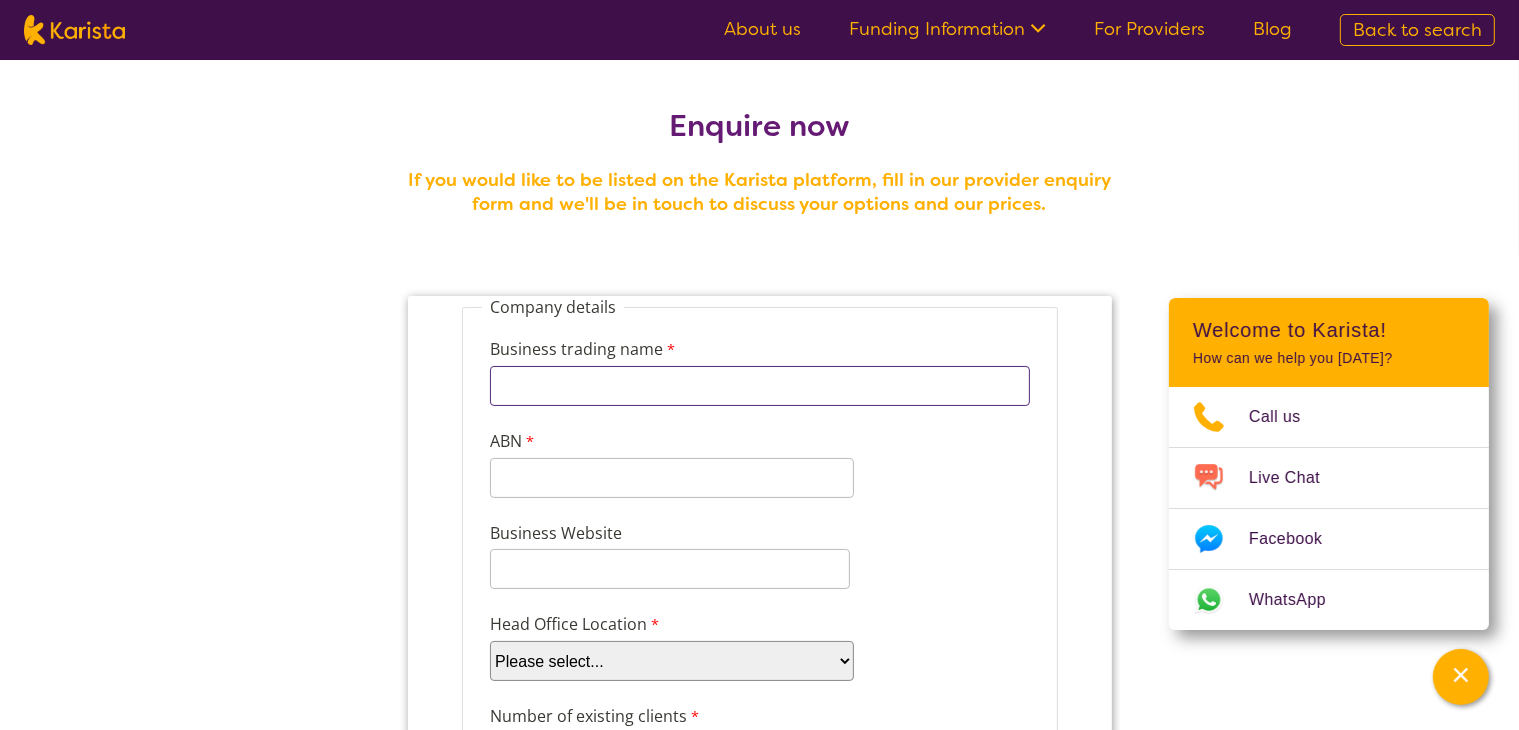 click on "Business trading name" at bounding box center (759, 385) 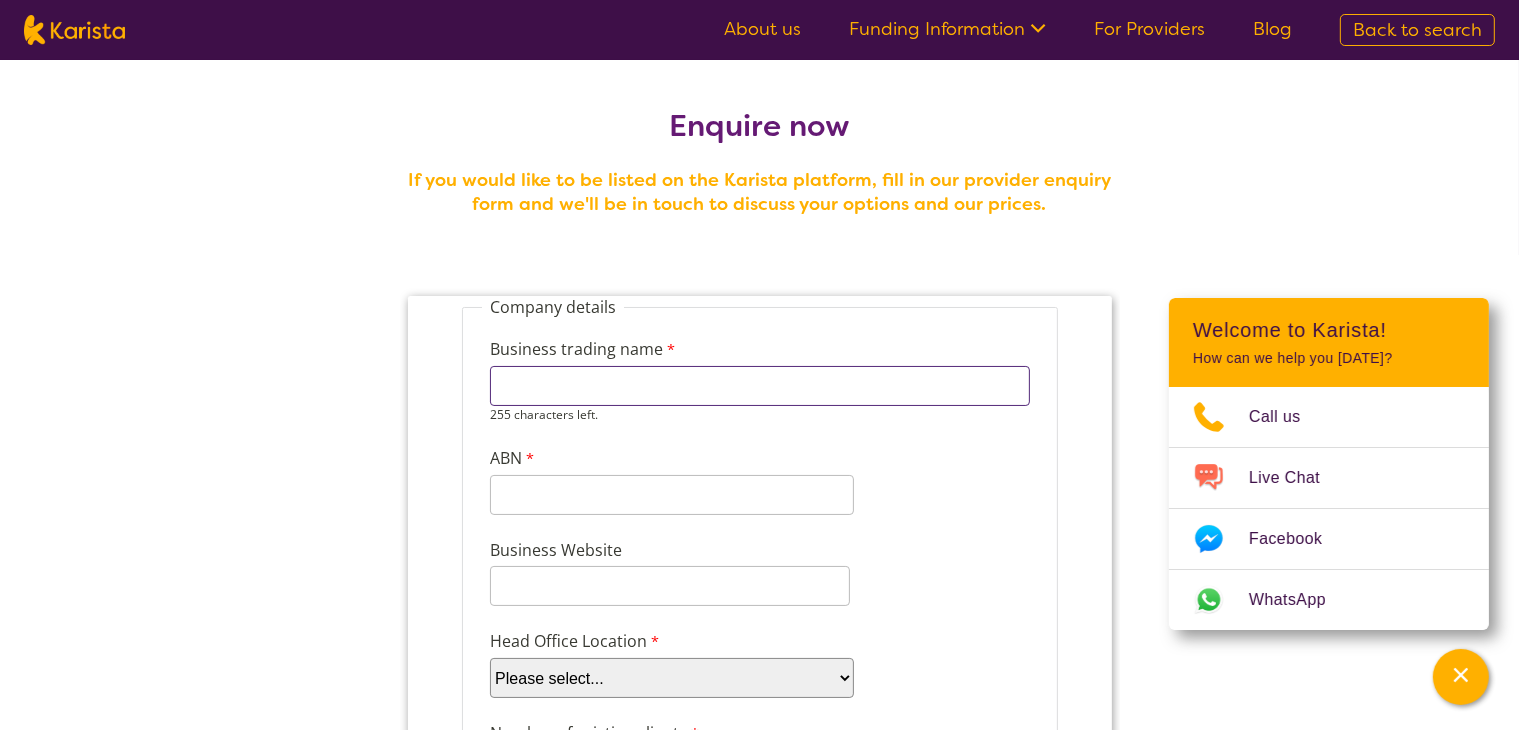 type on "Smiling people" 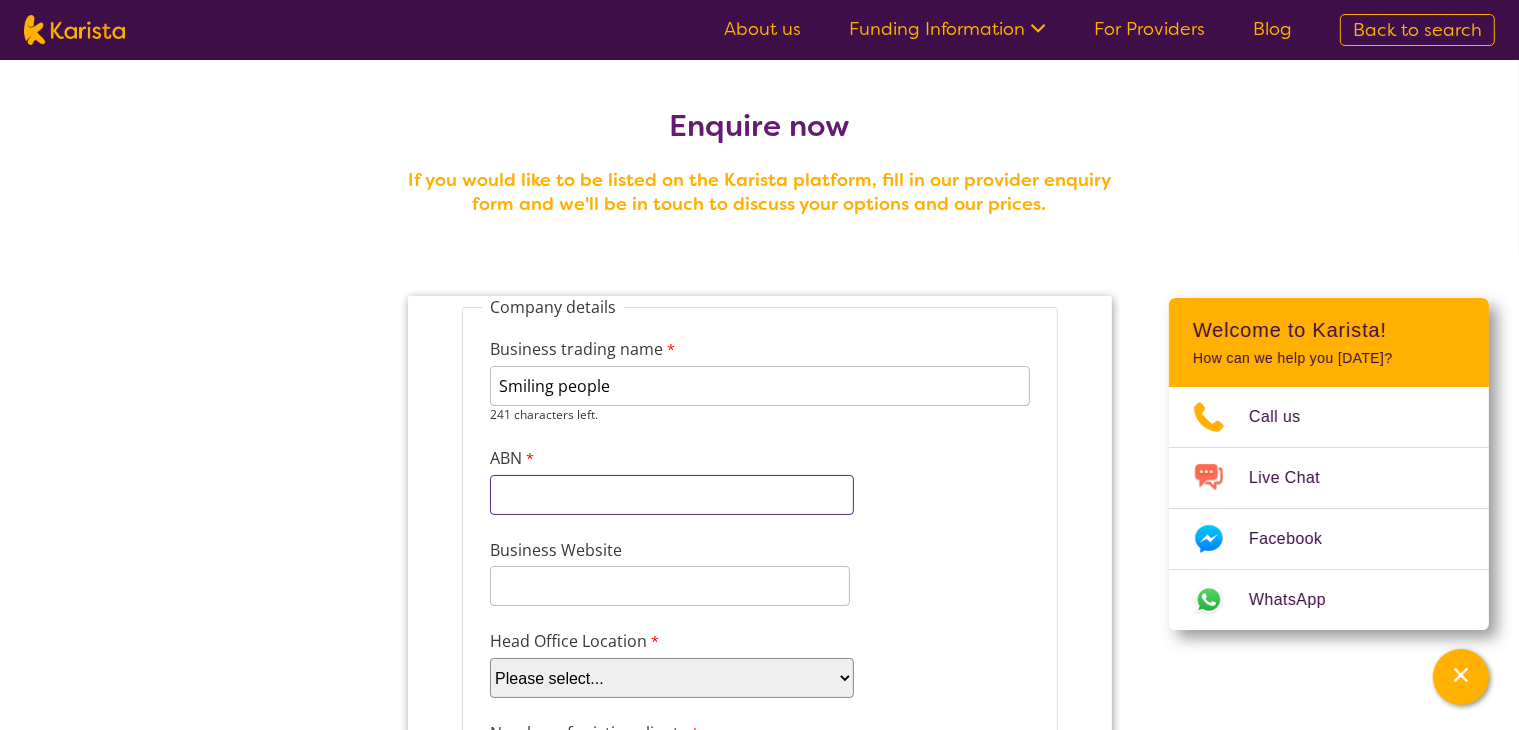 click on "11 characters left." at bounding box center (671, 494) 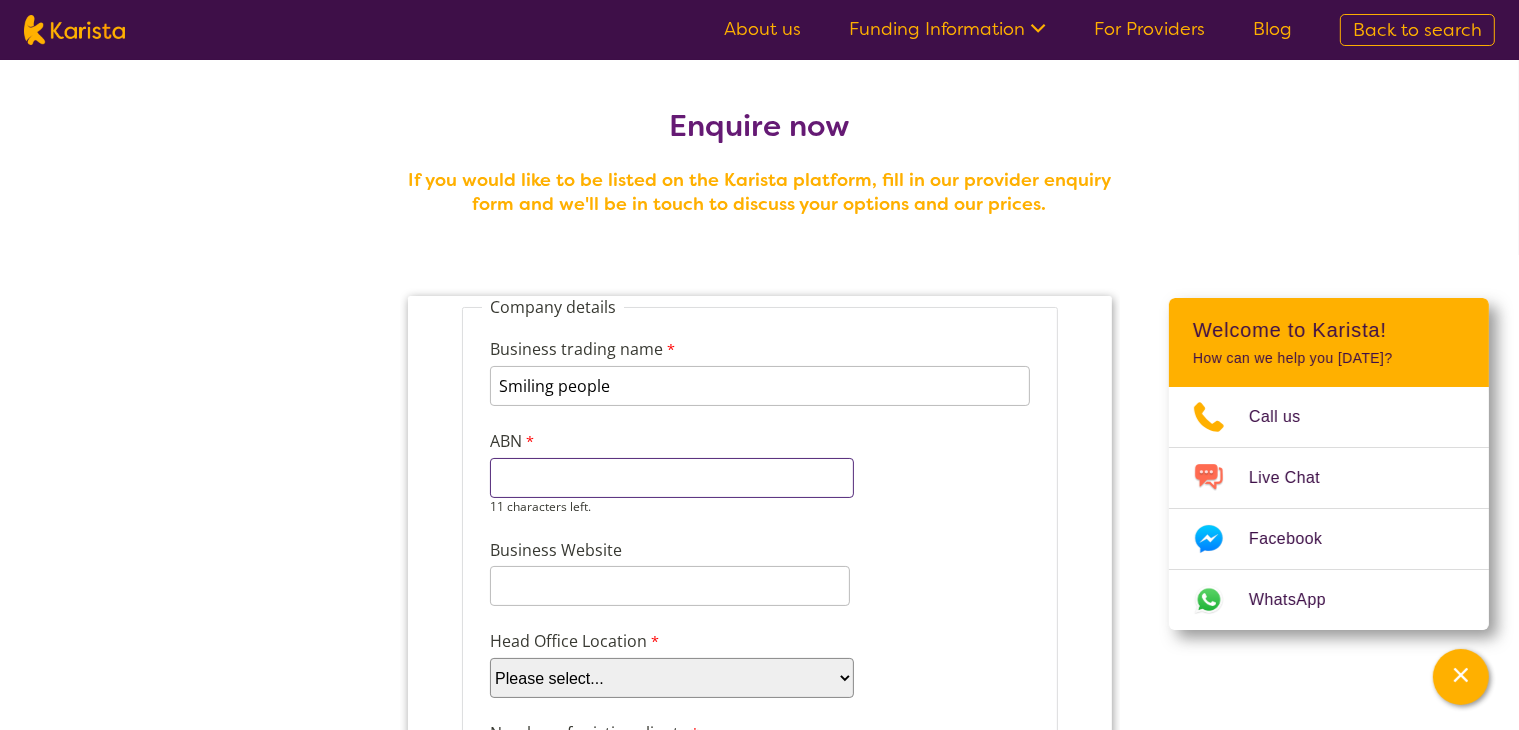 type on "41669101660" 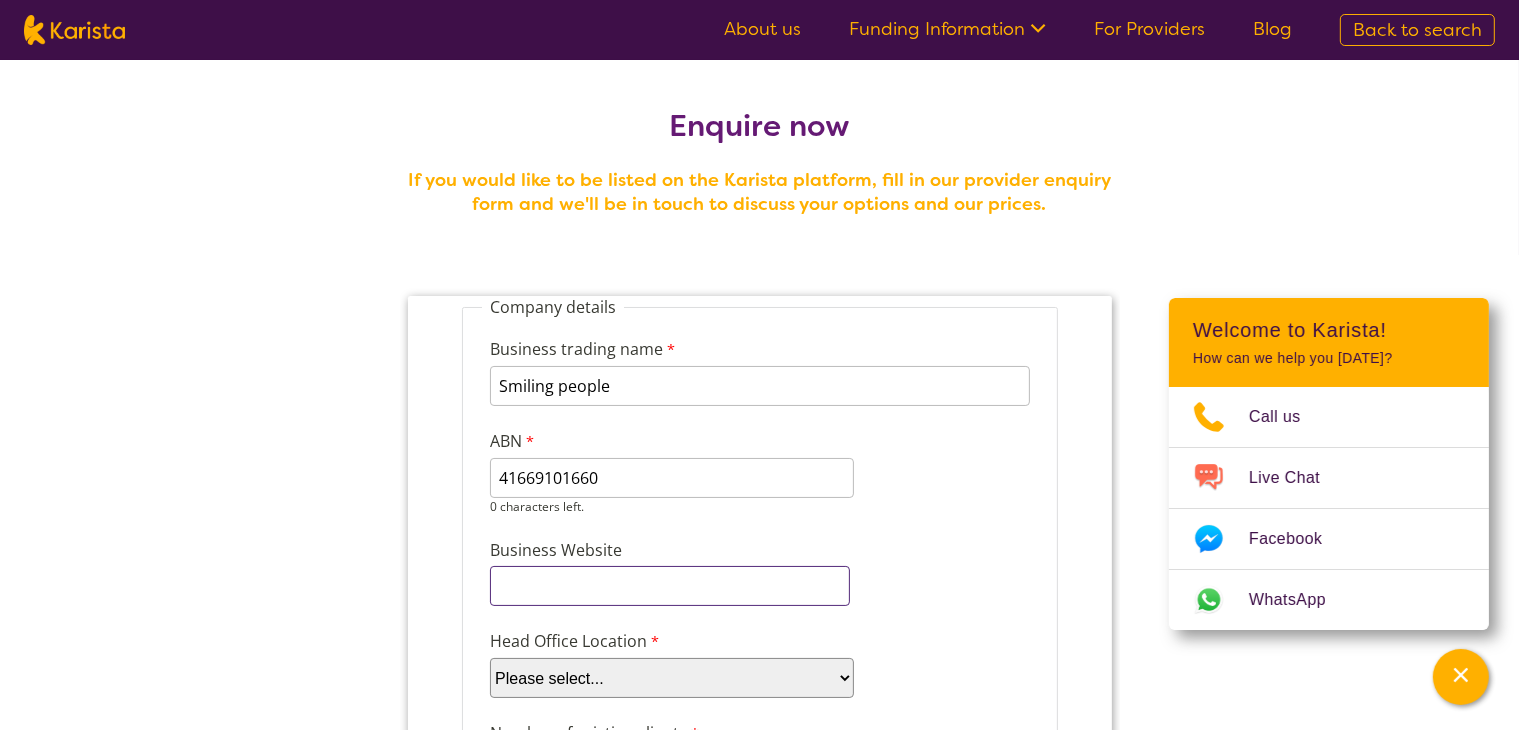click on "Company details
Business trading name Smiling people 241 characters left.
ABN 41669101660 0 characters left.
Business Website
Head Office Location Please select...
ACT
NSW
NT
QLD
SA
TAS
VIC
WA
Number of existing clients 8 characters left.
Business Type Please select...
Company
Individual/Sole Trader
Other (please specify)
Other (please specify) 255 characters left.
What services do you provide? (Choose all that apply) Behaviour support Counselling Dietitian Domestic and home help Exercise physiology Home Care Package NDIS Plan management NDIS Support Coordination Nursing services Occupational therapy Personal care Physiotherapy Podiatry Psychology Psychosocial recovery coach Respite Skills support - school, work, life Social activities Speech therapy Support worker Supported independent living Other
Other services (please describe)
Which states do you operate in?  Australian Capital Territory New South Wales Queensland" at bounding box center [759, 1253] 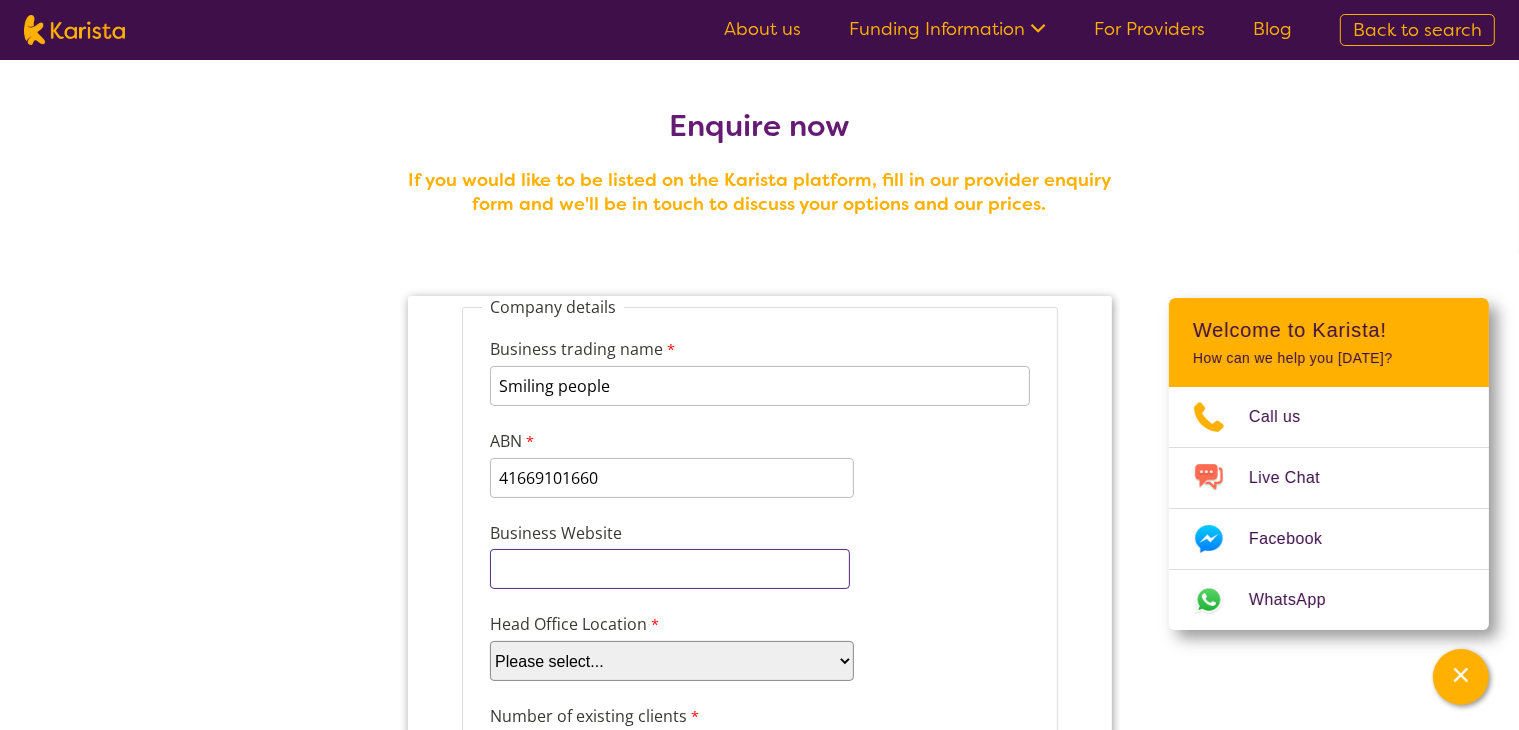 type on "www.smilingpeople.com.au" 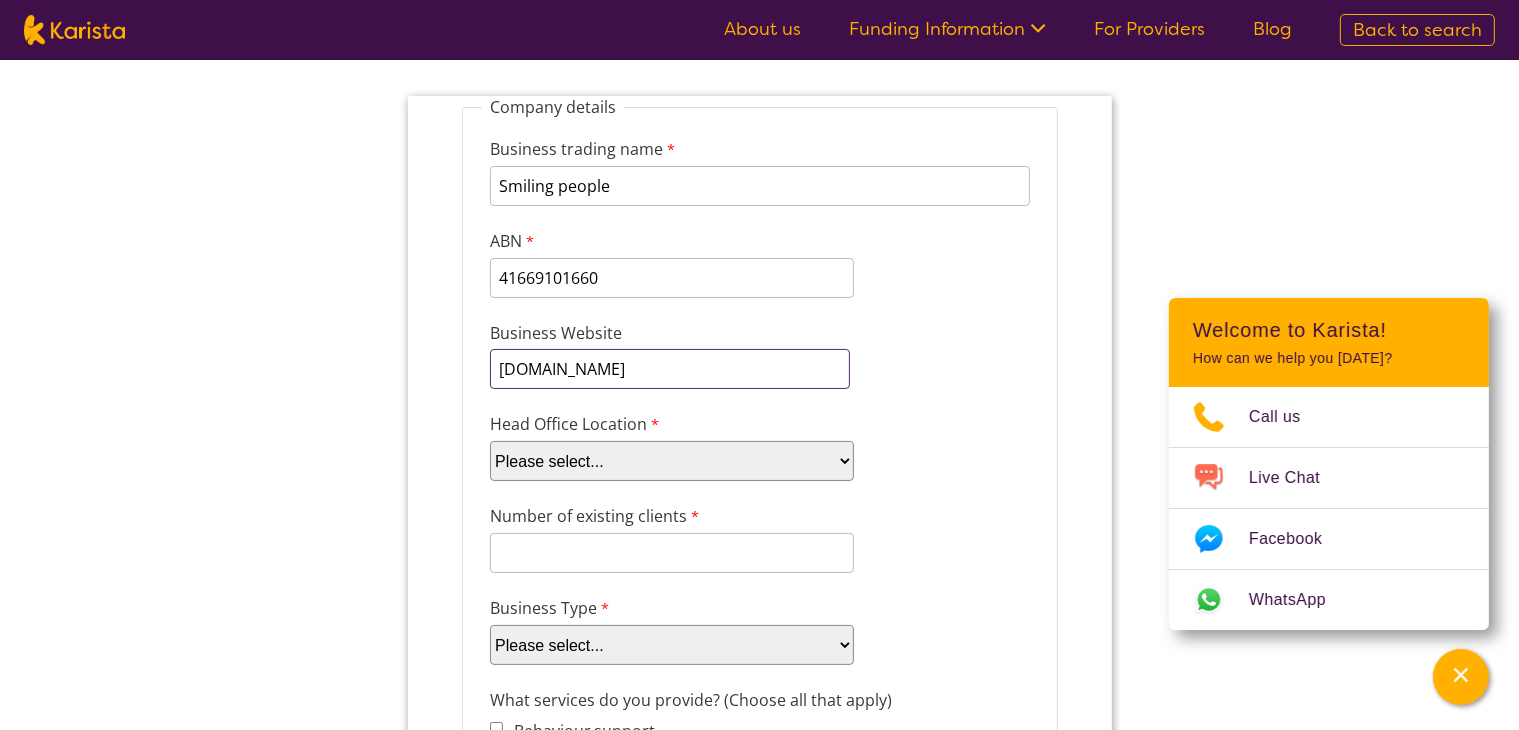 scroll, scrollTop: 300, scrollLeft: 0, axis: vertical 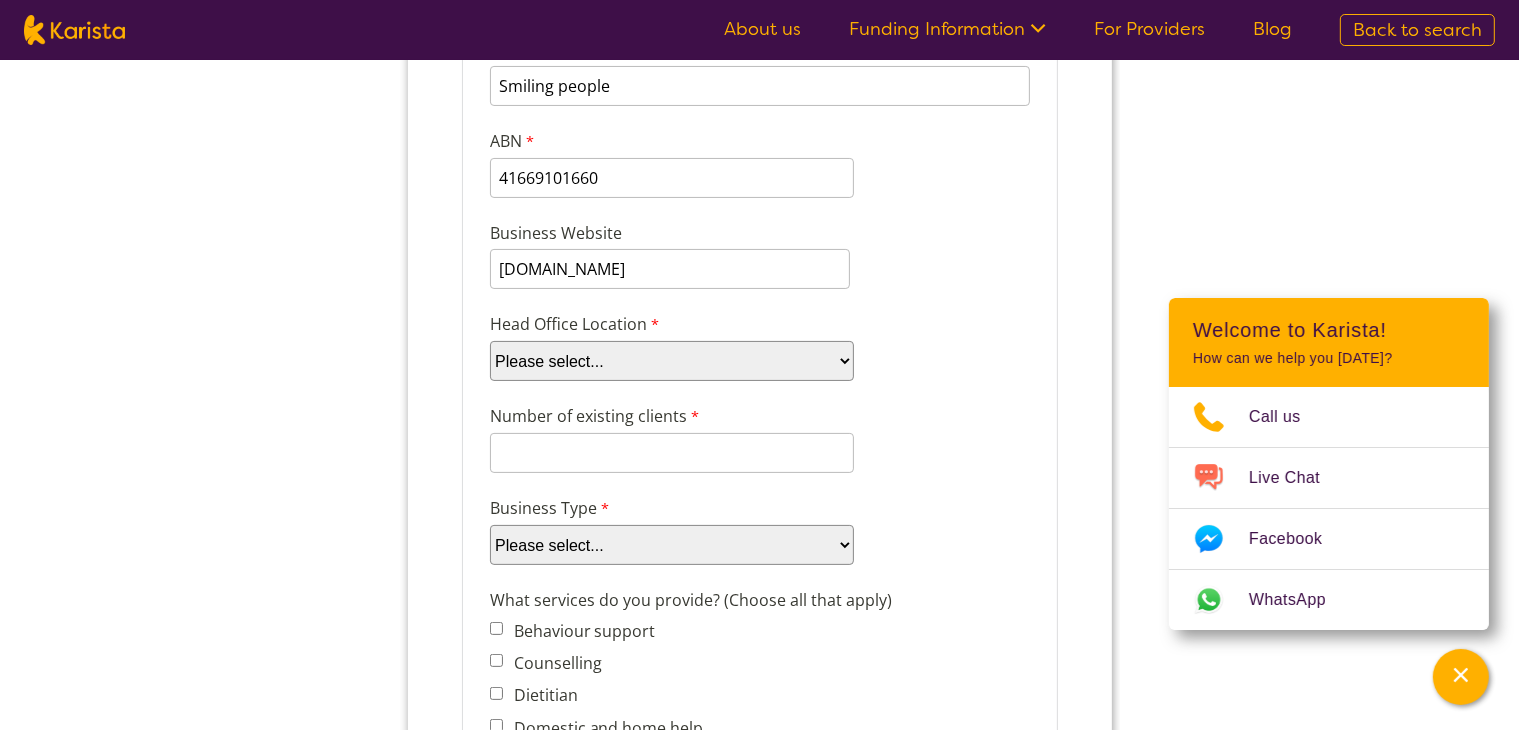 click on "Please select...
ACT
NSW
NT
QLD
SA
TAS
VIC
WA" at bounding box center (671, 361) 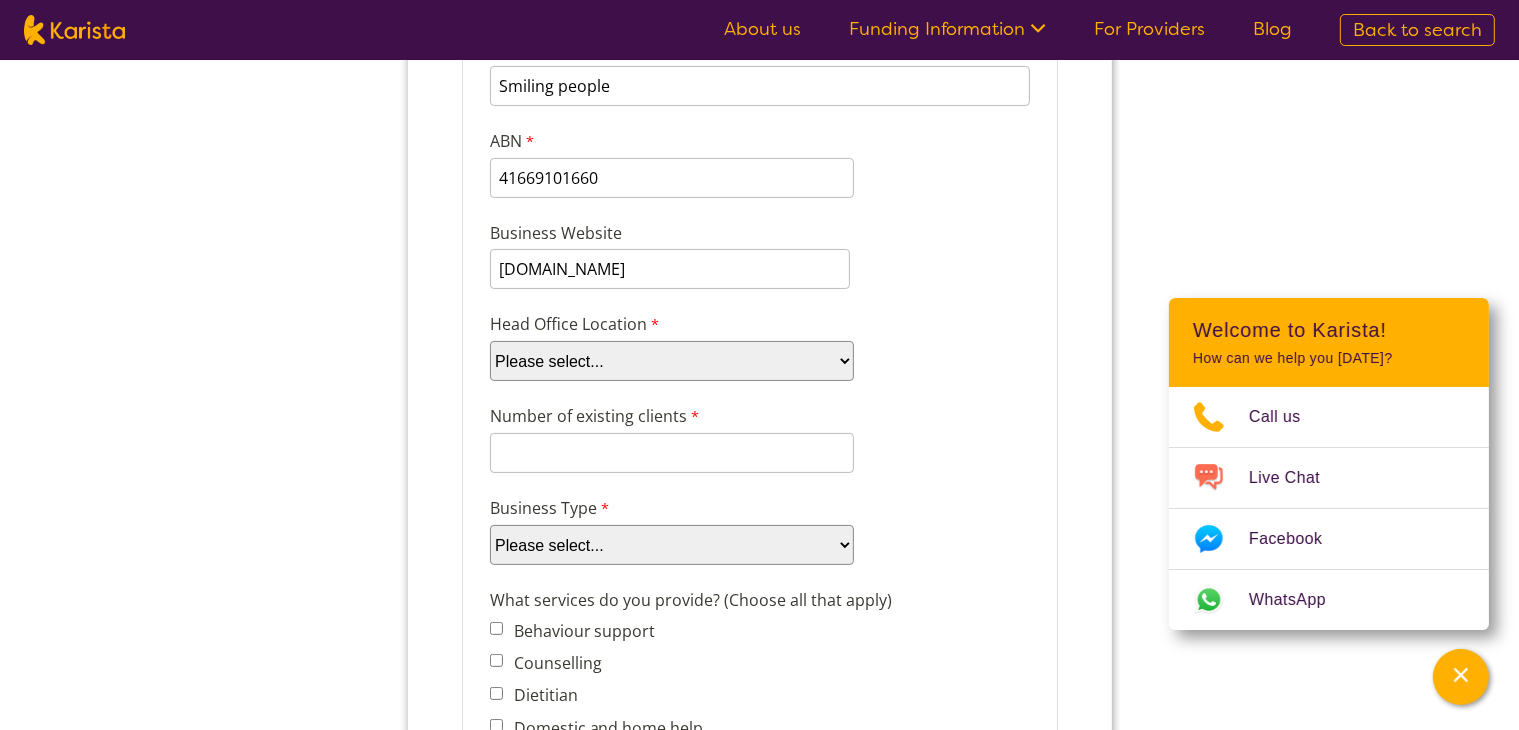 select on "tfa_101" 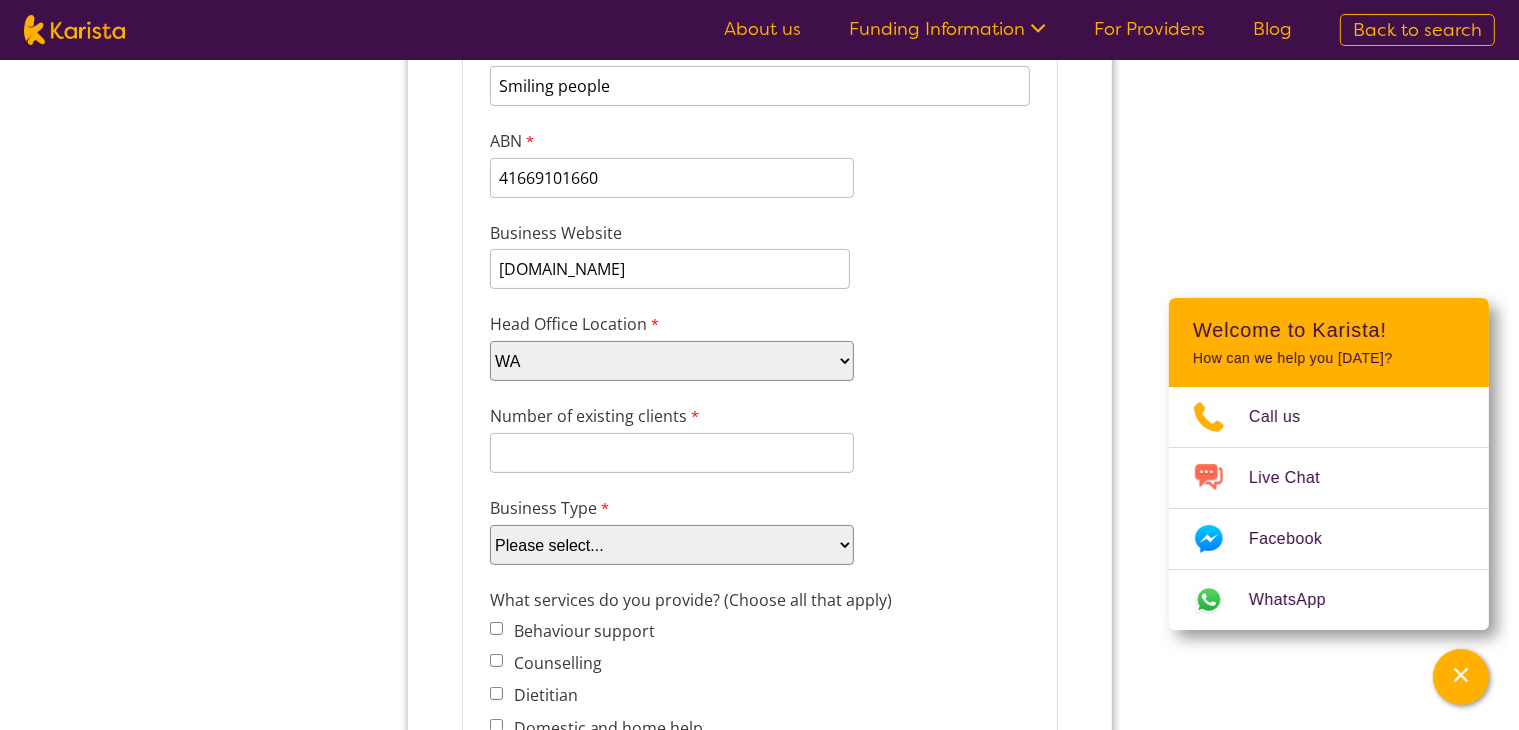click on "Please select...
ACT
NSW
NT
QLD
SA
TAS
VIC
WA" at bounding box center [671, 361] 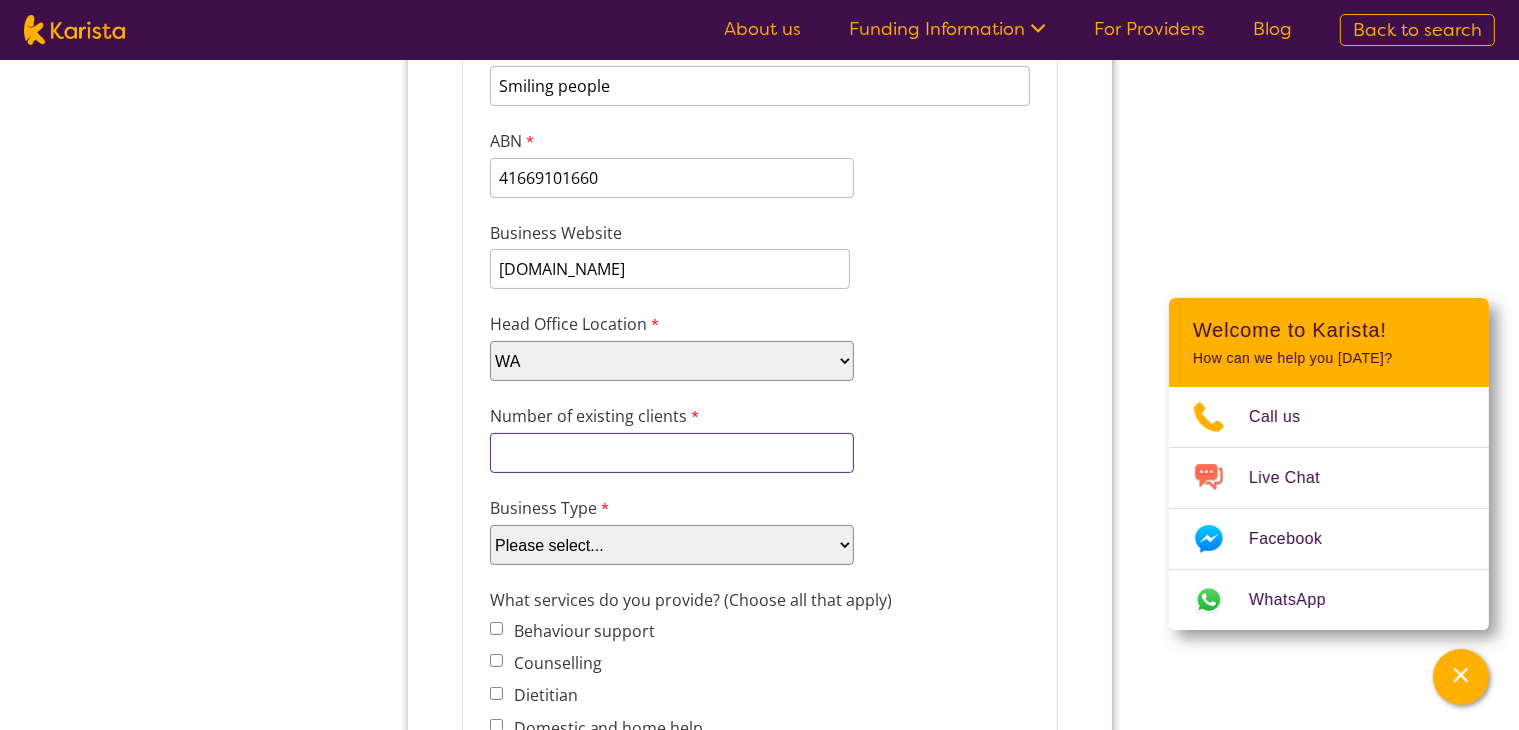 click on "Number of existing clients" at bounding box center [671, 453] 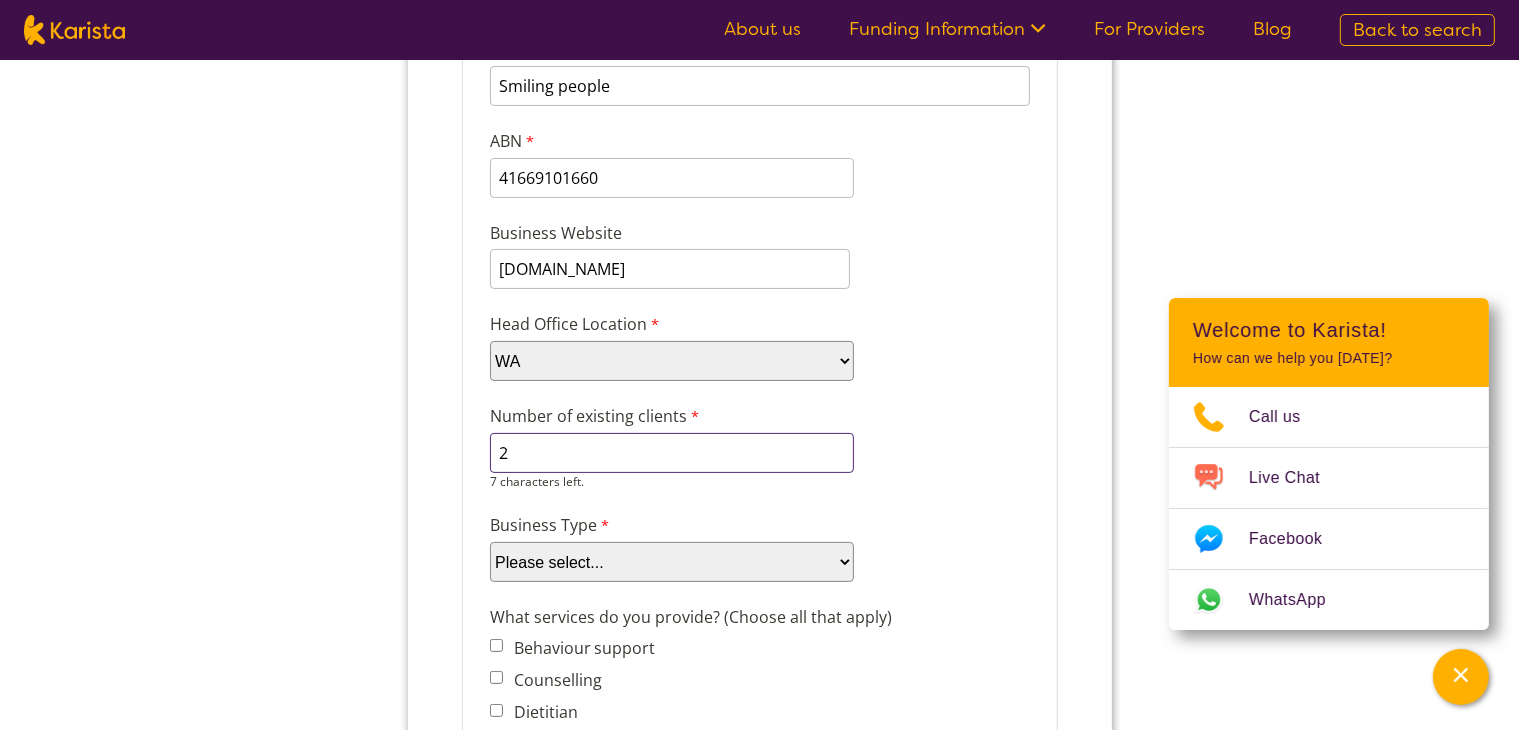 type on "2" 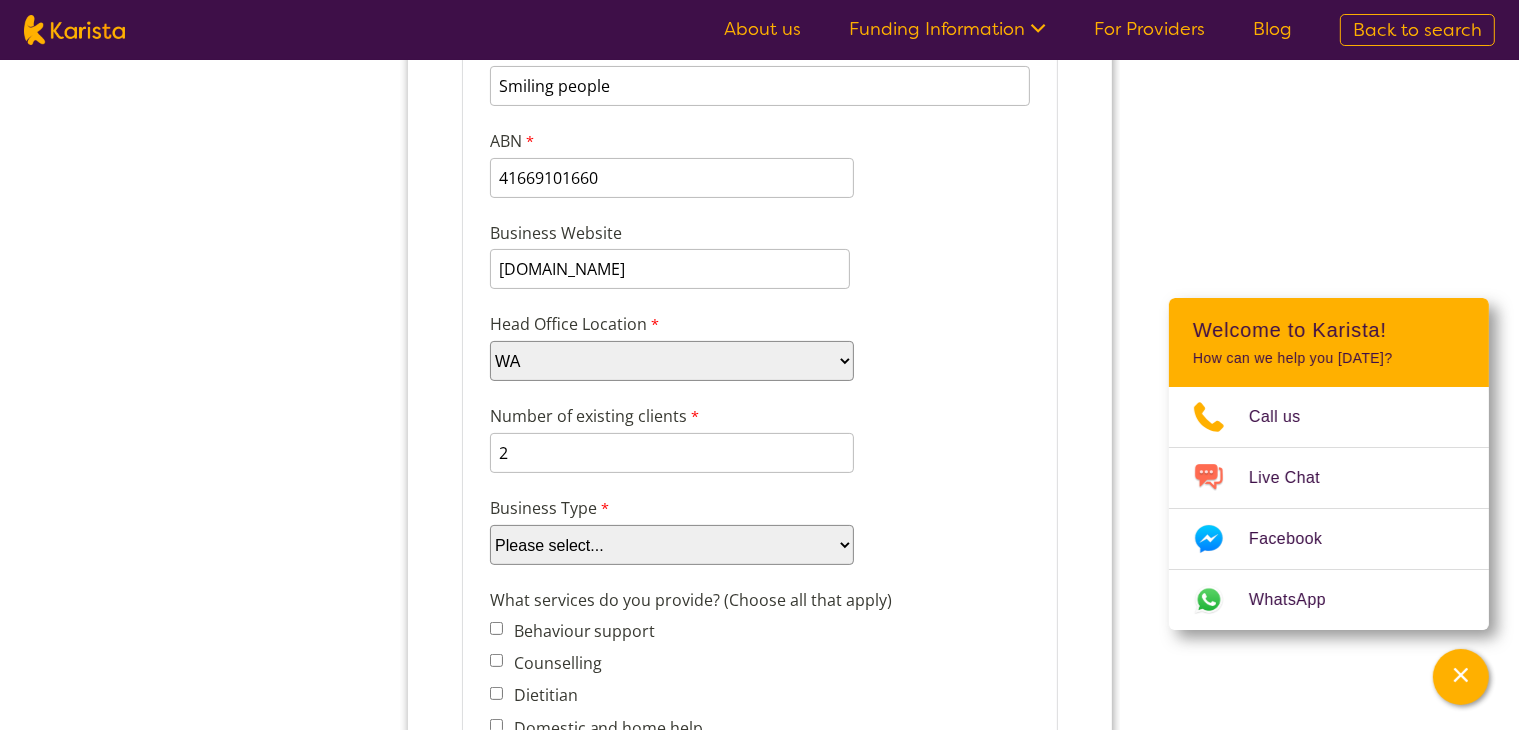 click on "Please select...
Company
Individual/Sole Trader
Other (please specify)" at bounding box center (671, 545) 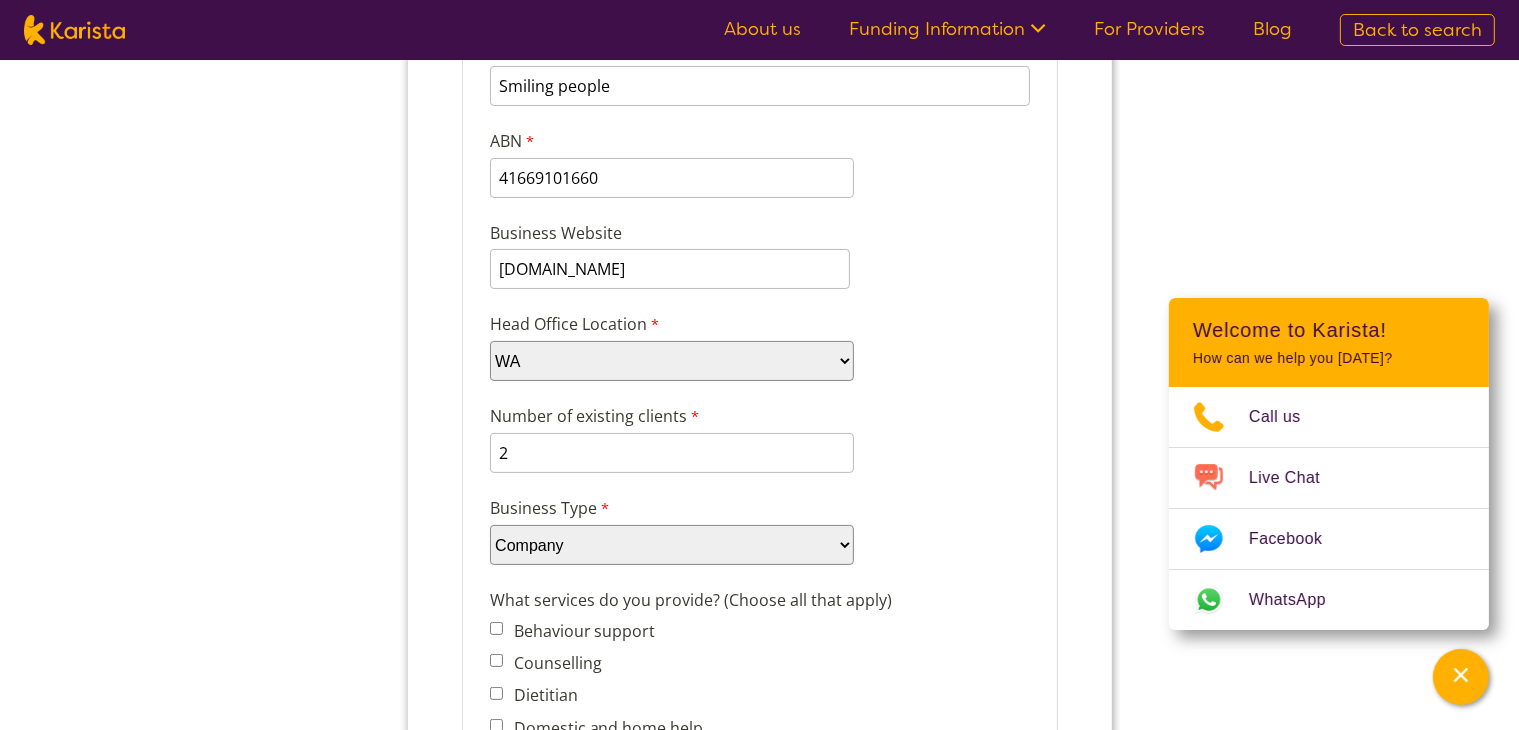 click on "Please select...
Company
Individual/Sole Trader
Other (please specify)" at bounding box center (671, 545) 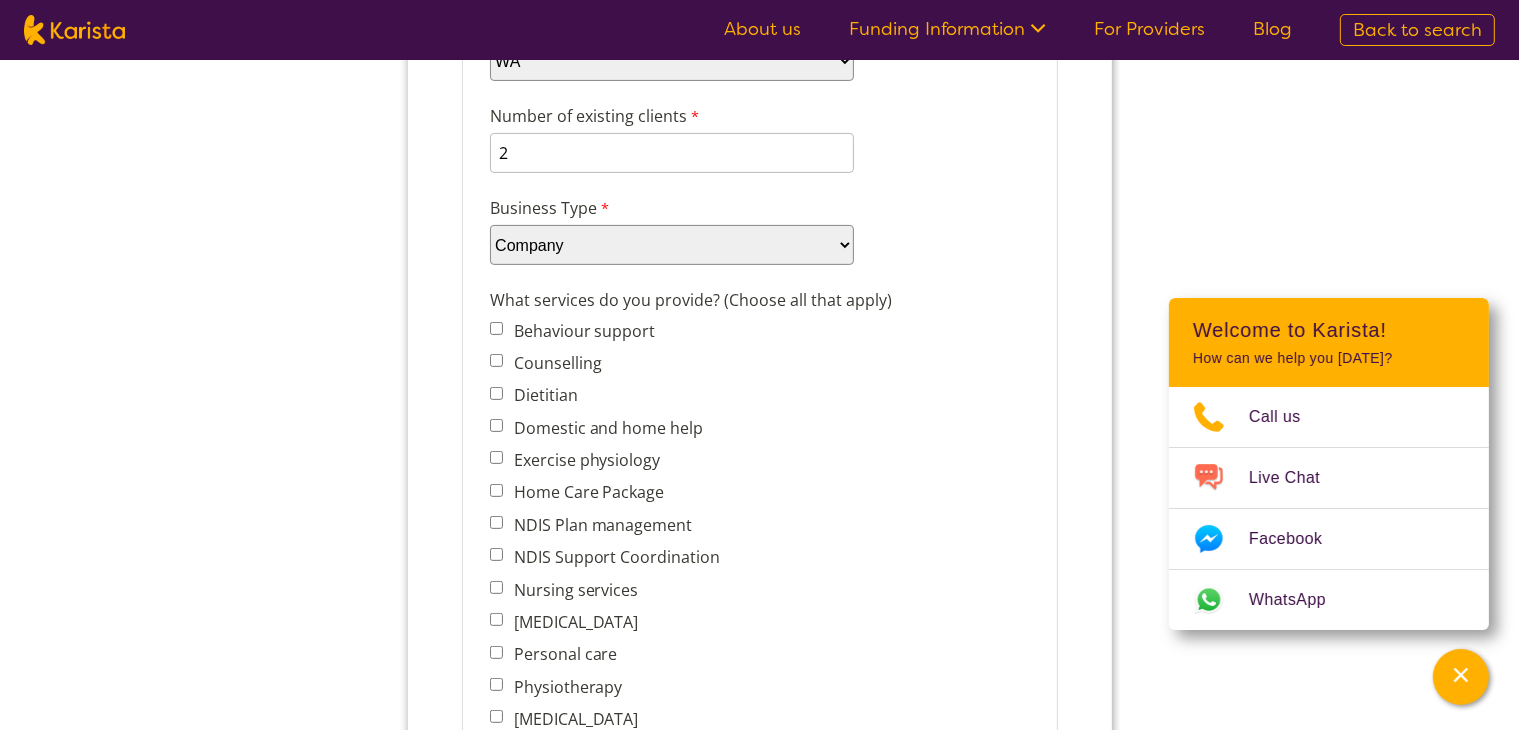 scroll, scrollTop: 700, scrollLeft: 0, axis: vertical 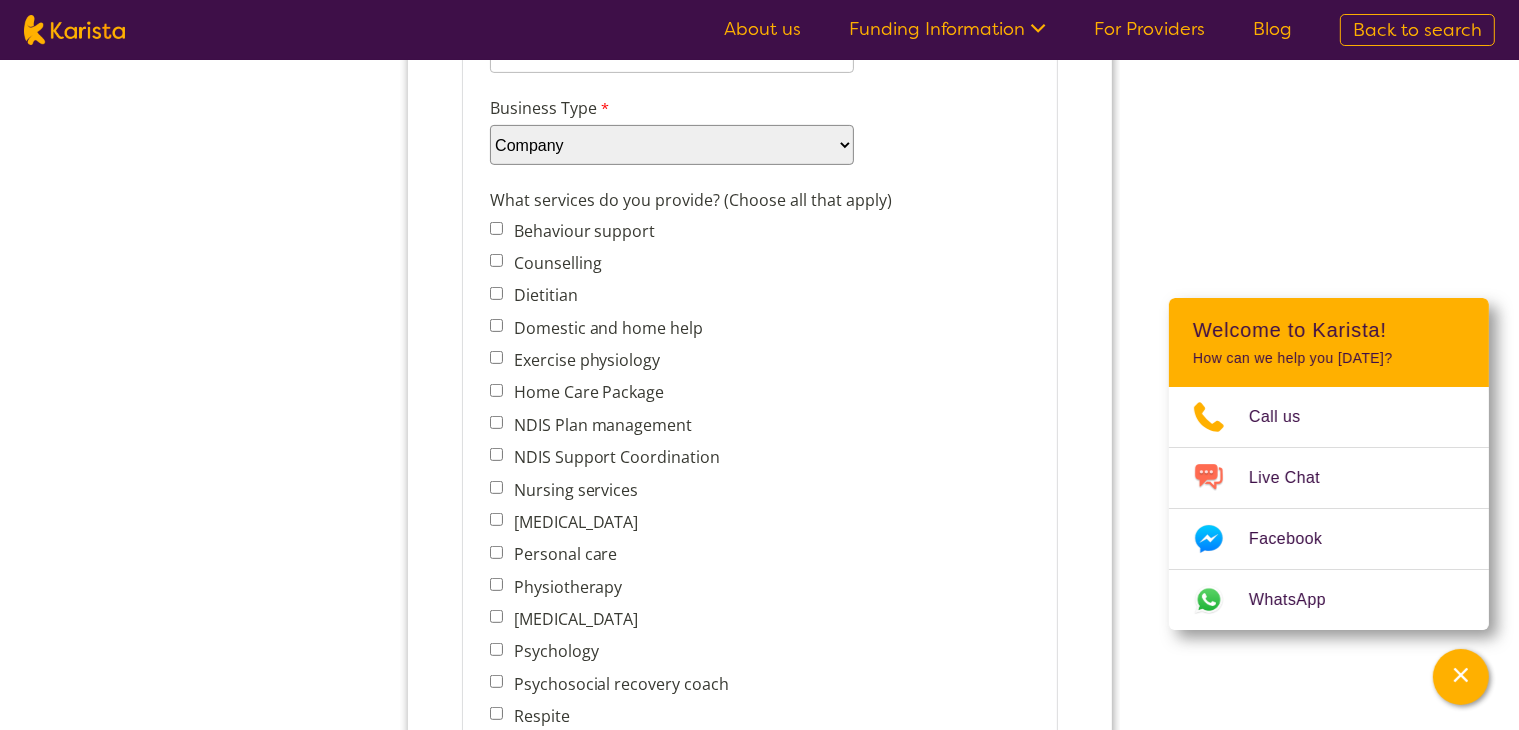 click on "Domestic and home help" at bounding box center [495, 326] 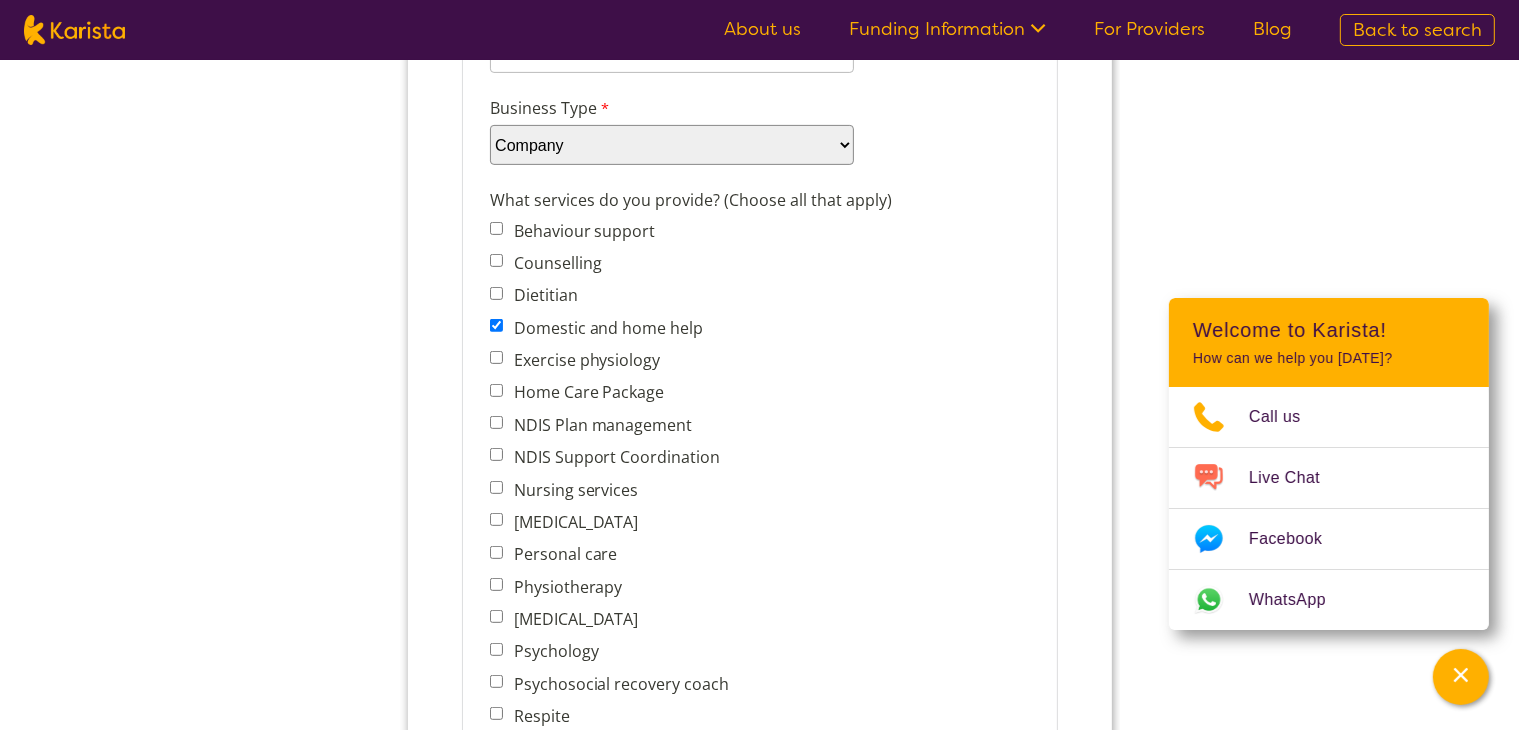 scroll, scrollTop: 800, scrollLeft: 0, axis: vertical 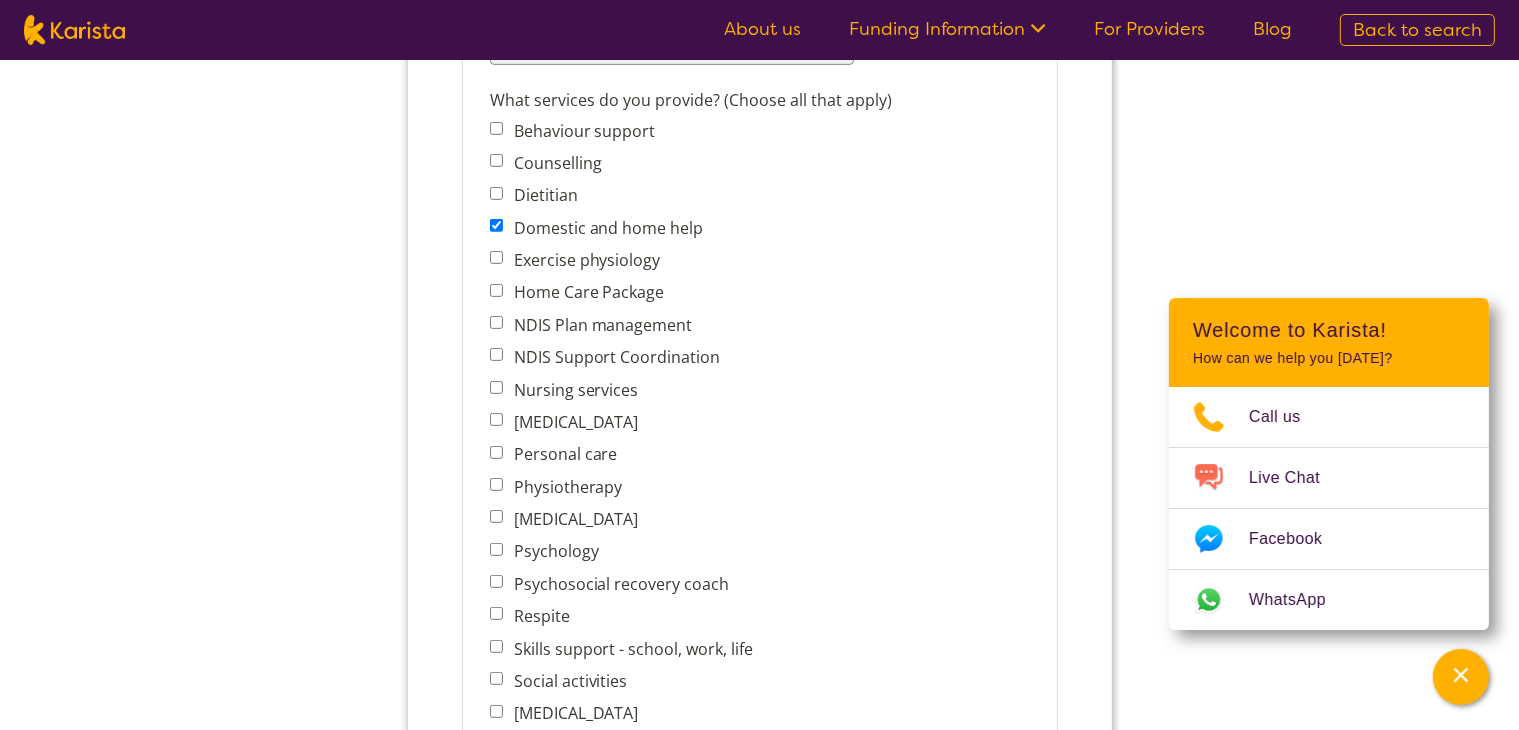 click on "Personal care" at bounding box center (495, 453) 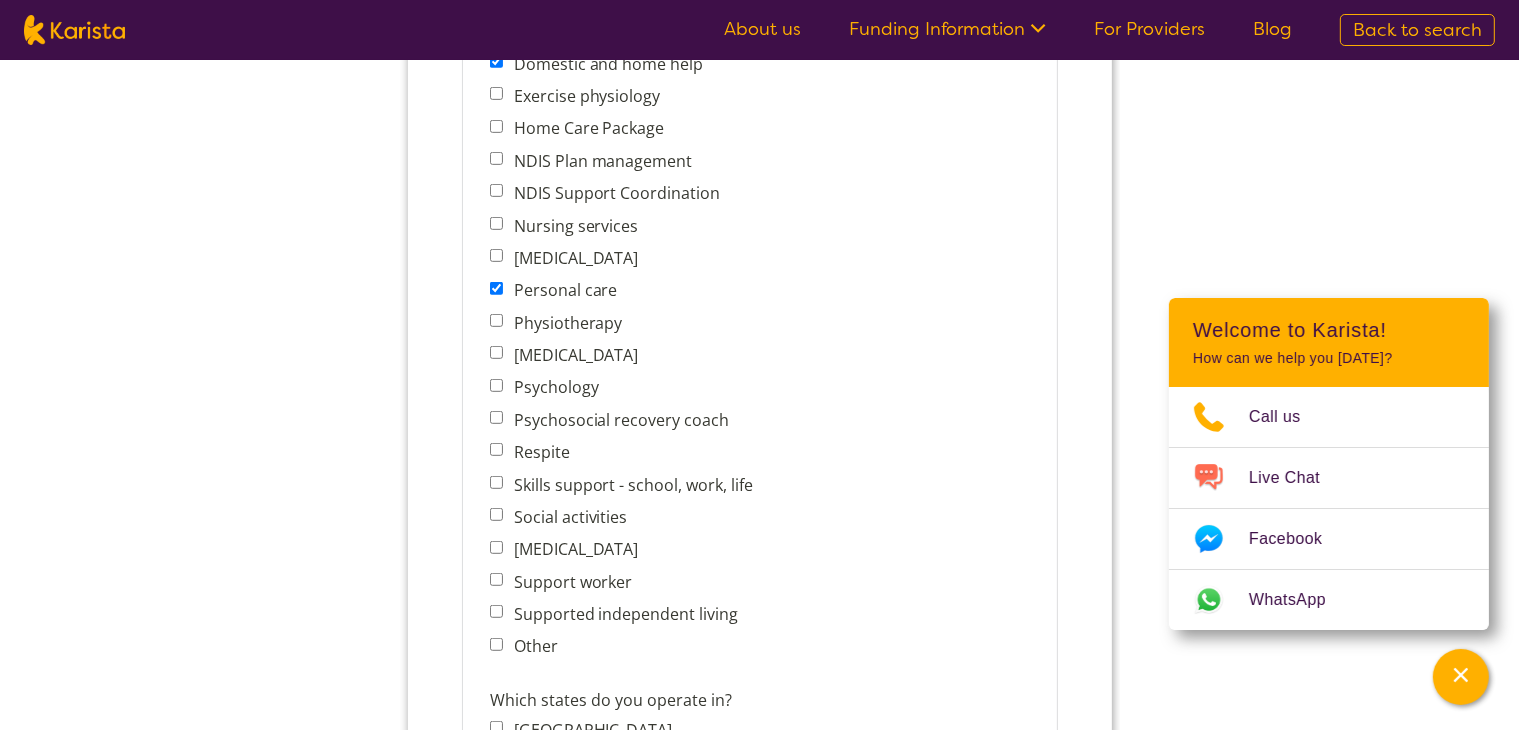 scroll, scrollTop: 1000, scrollLeft: 0, axis: vertical 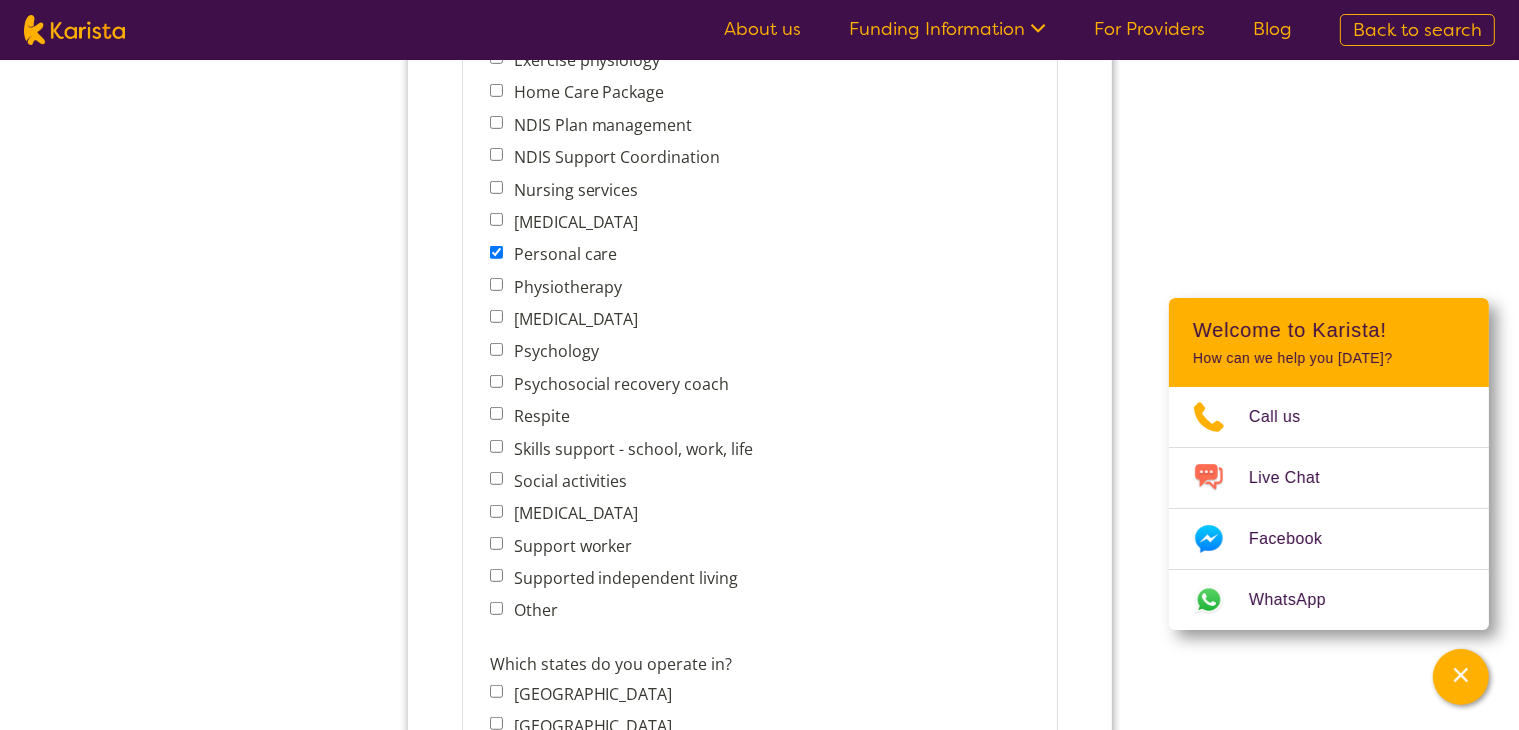click on "Skills support - school, work, life" at bounding box center [495, 447] 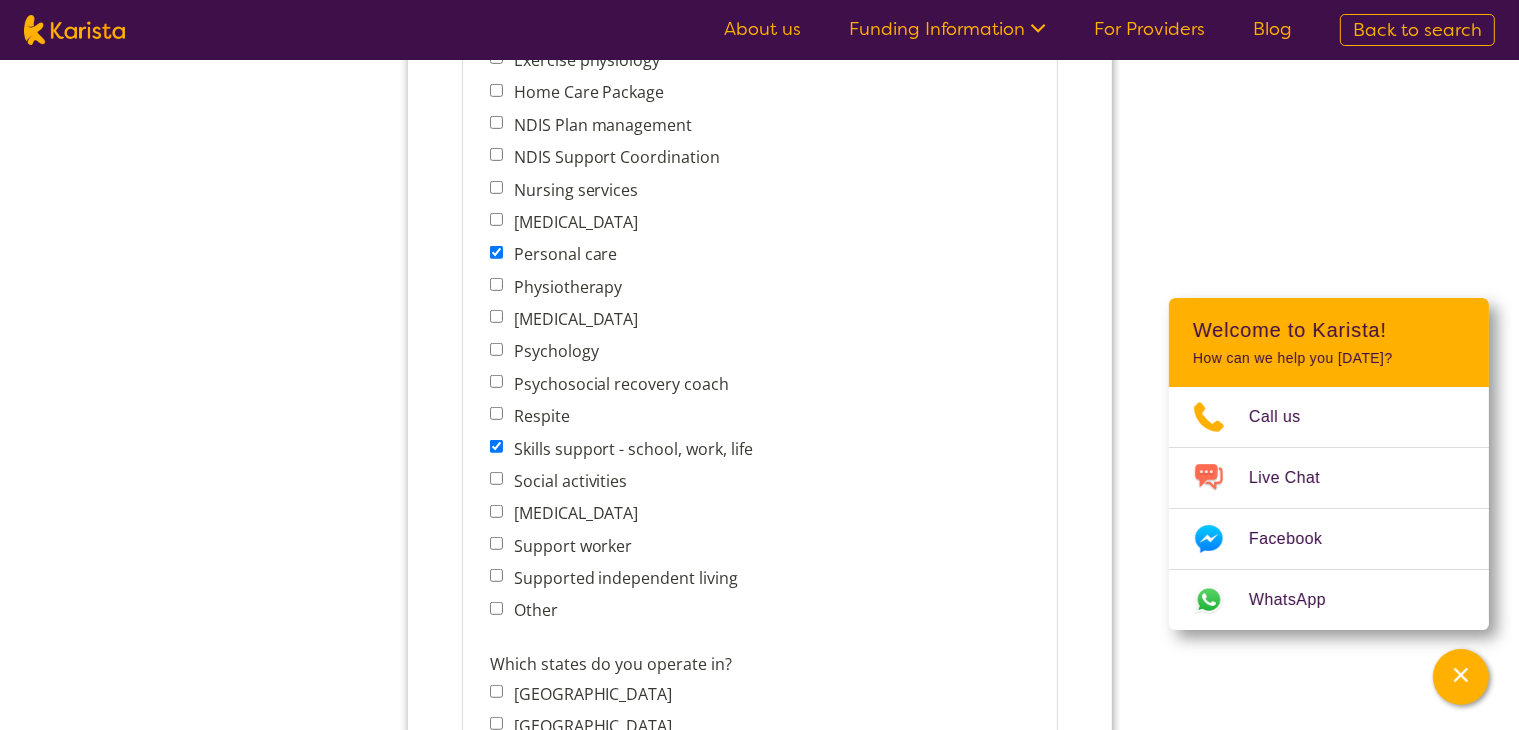 click on "Social activities" at bounding box center (495, 479) 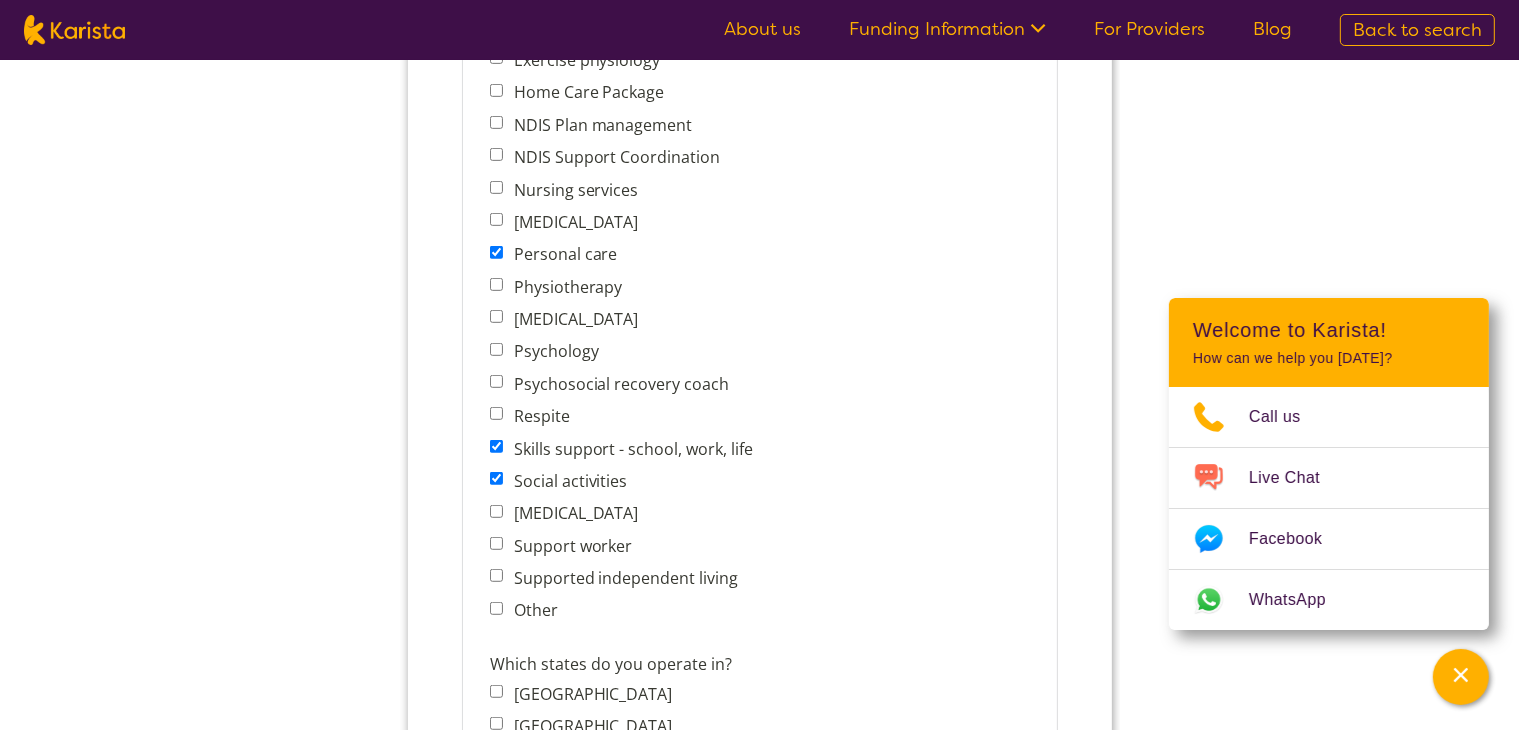 click on "Support worker" at bounding box center (495, 544) 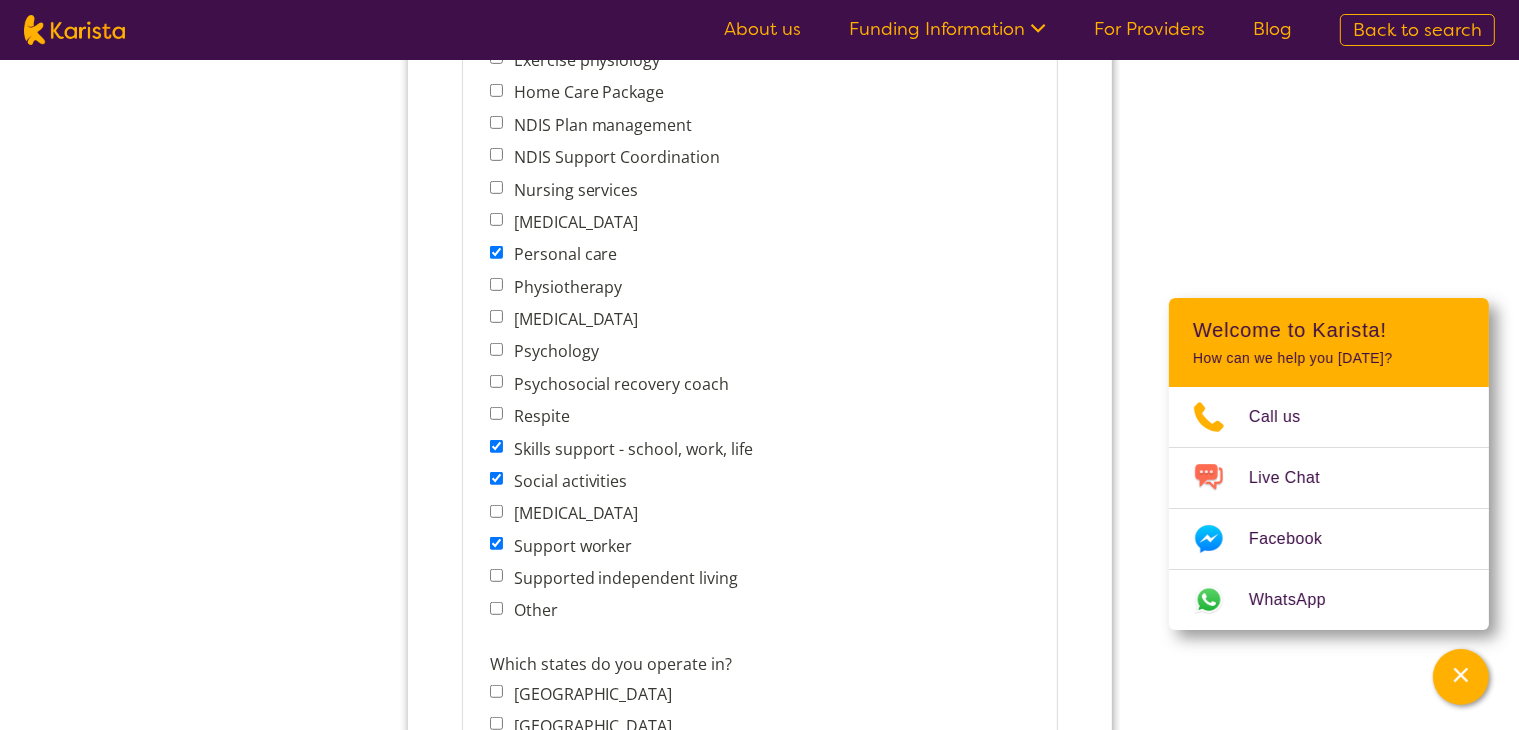 click on "Supported independent living" at bounding box center (495, 576) 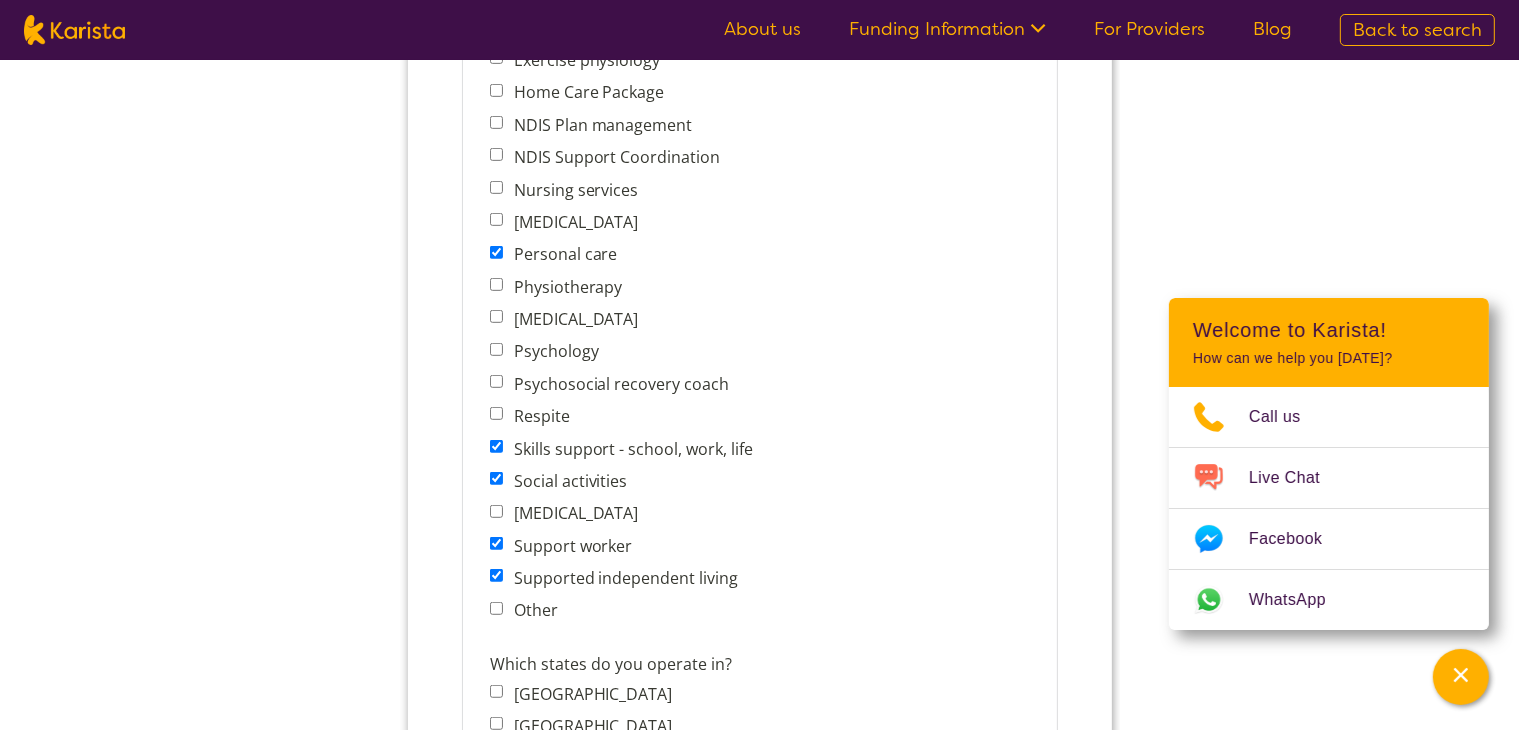 click on "Other" at bounding box center [495, 609] 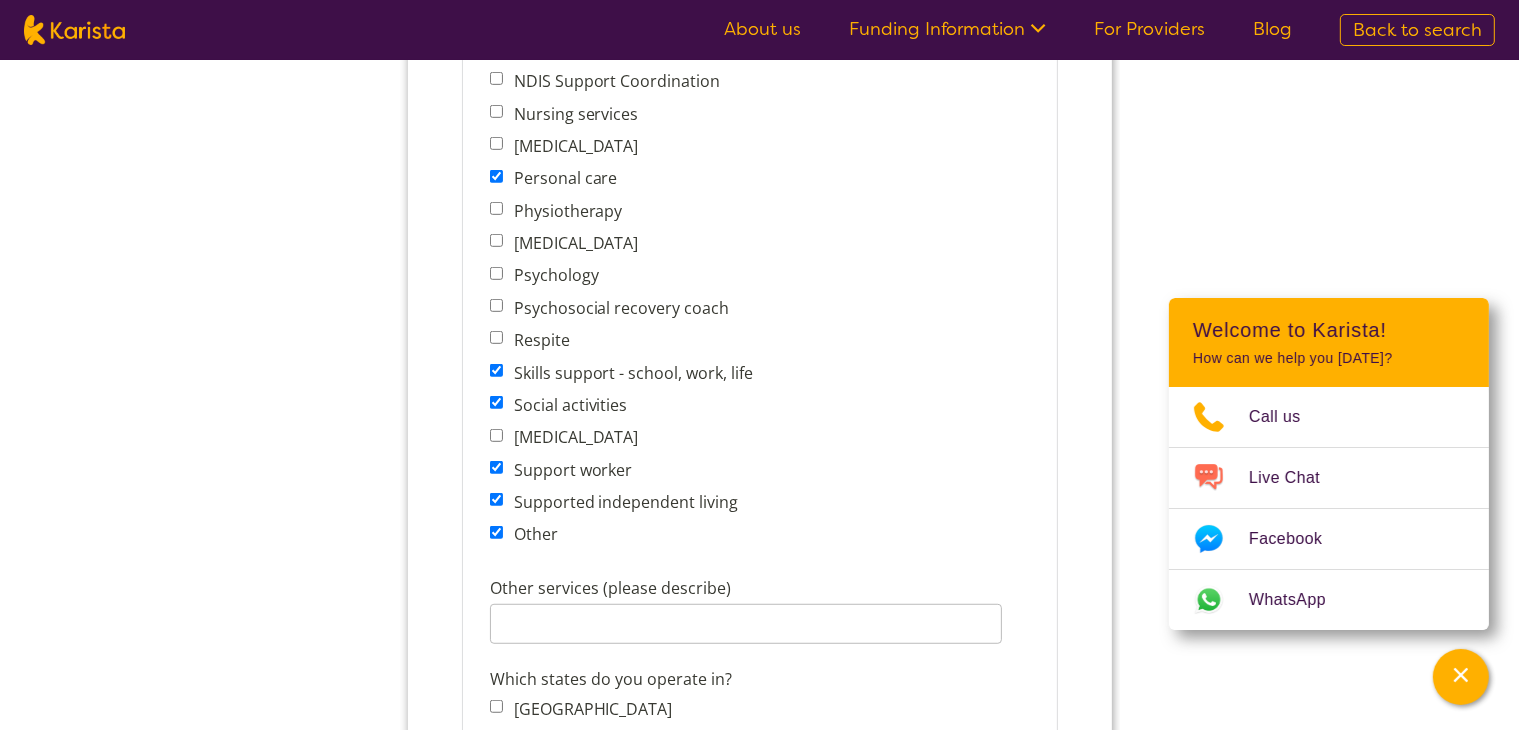 scroll, scrollTop: 1200, scrollLeft: 0, axis: vertical 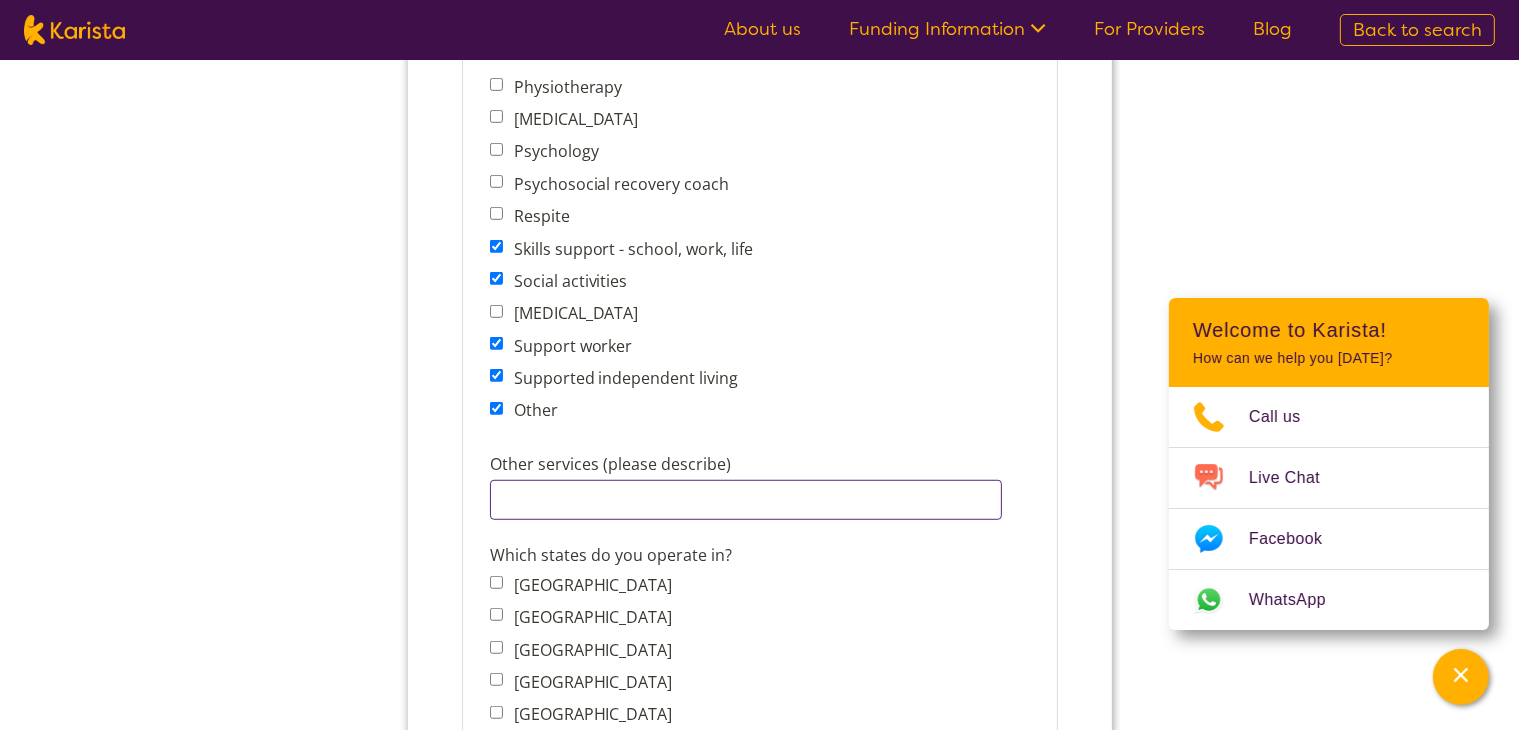 click on "Other services (please describe)" at bounding box center [745, 501] 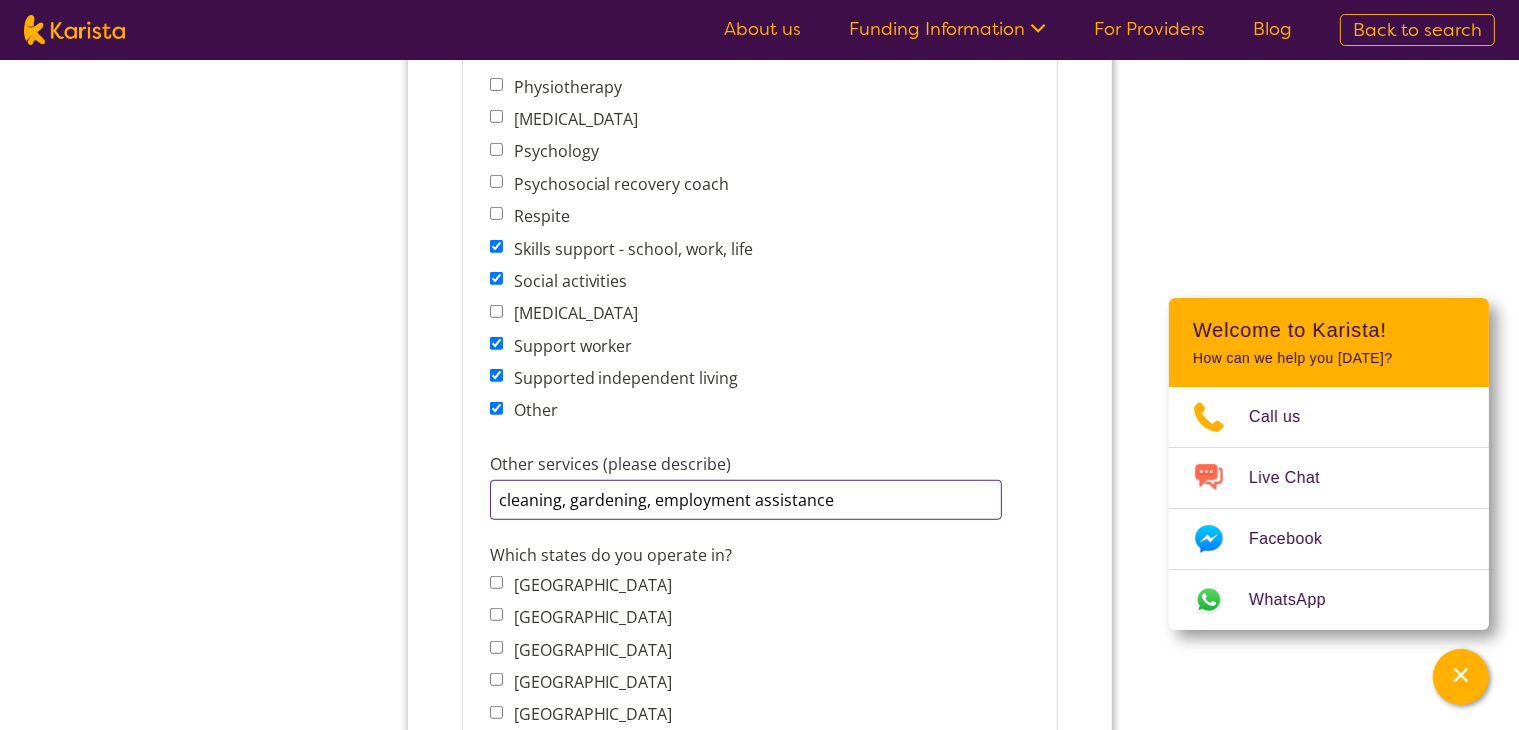 scroll, scrollTop: 1500, scrollLeft: 0, axis: vertical 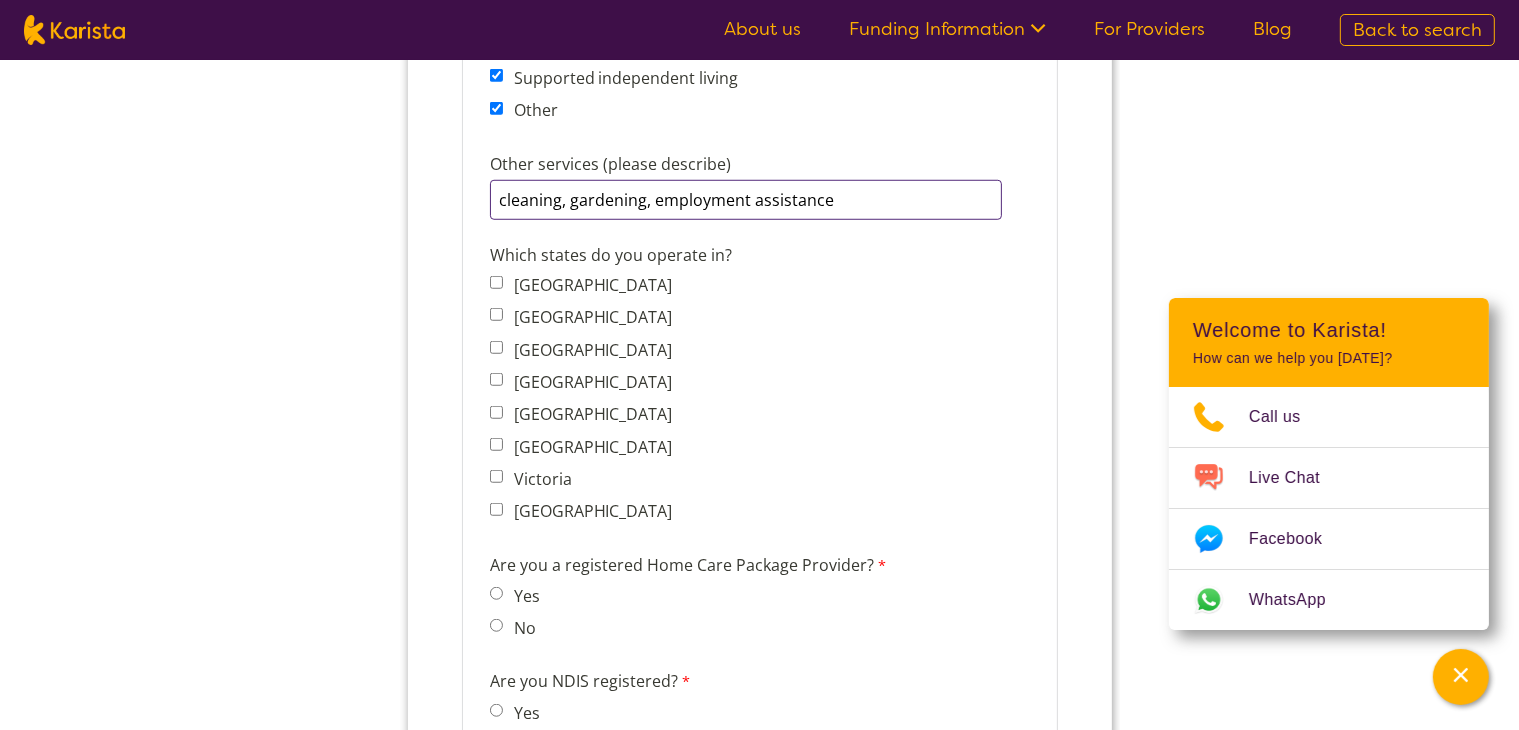 type on "cleaning, gardening, employment assistance" 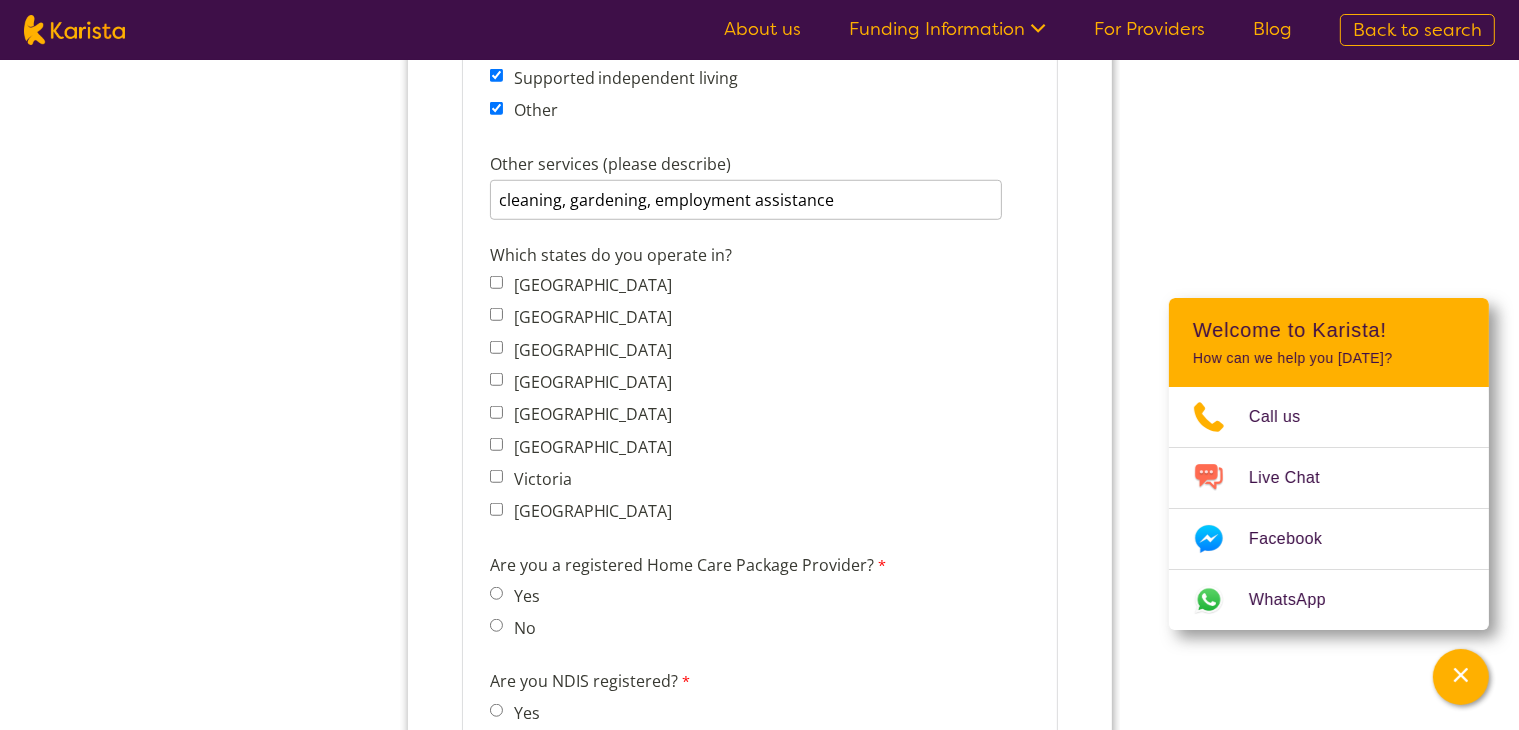 click on "[GEOGRAPHIC_DATA]" at bounding box center [495, 510] 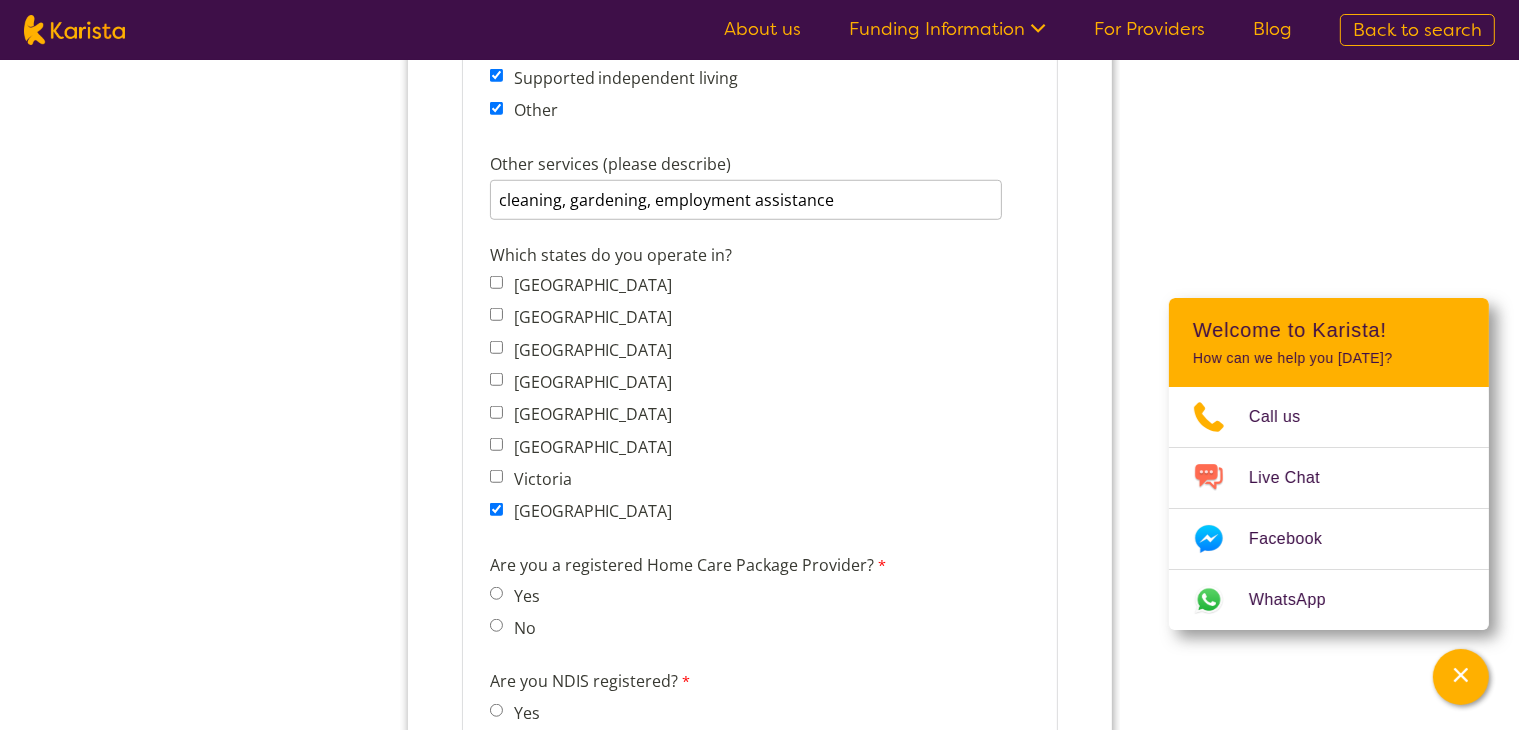 scroll, scrollTop: 1600, scrollLeft: 0, axis: vertical 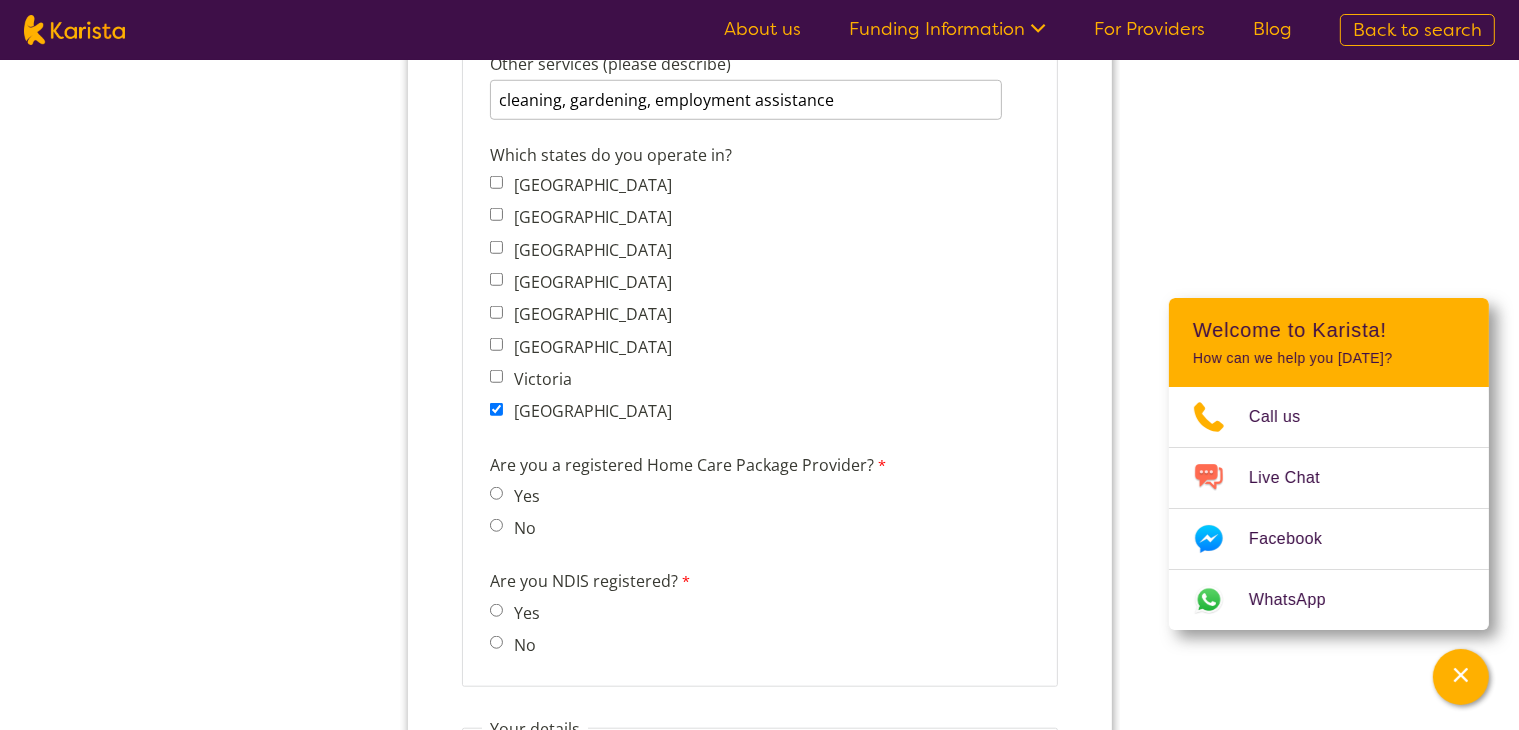 click on "No" at bounding box center (495, 526) 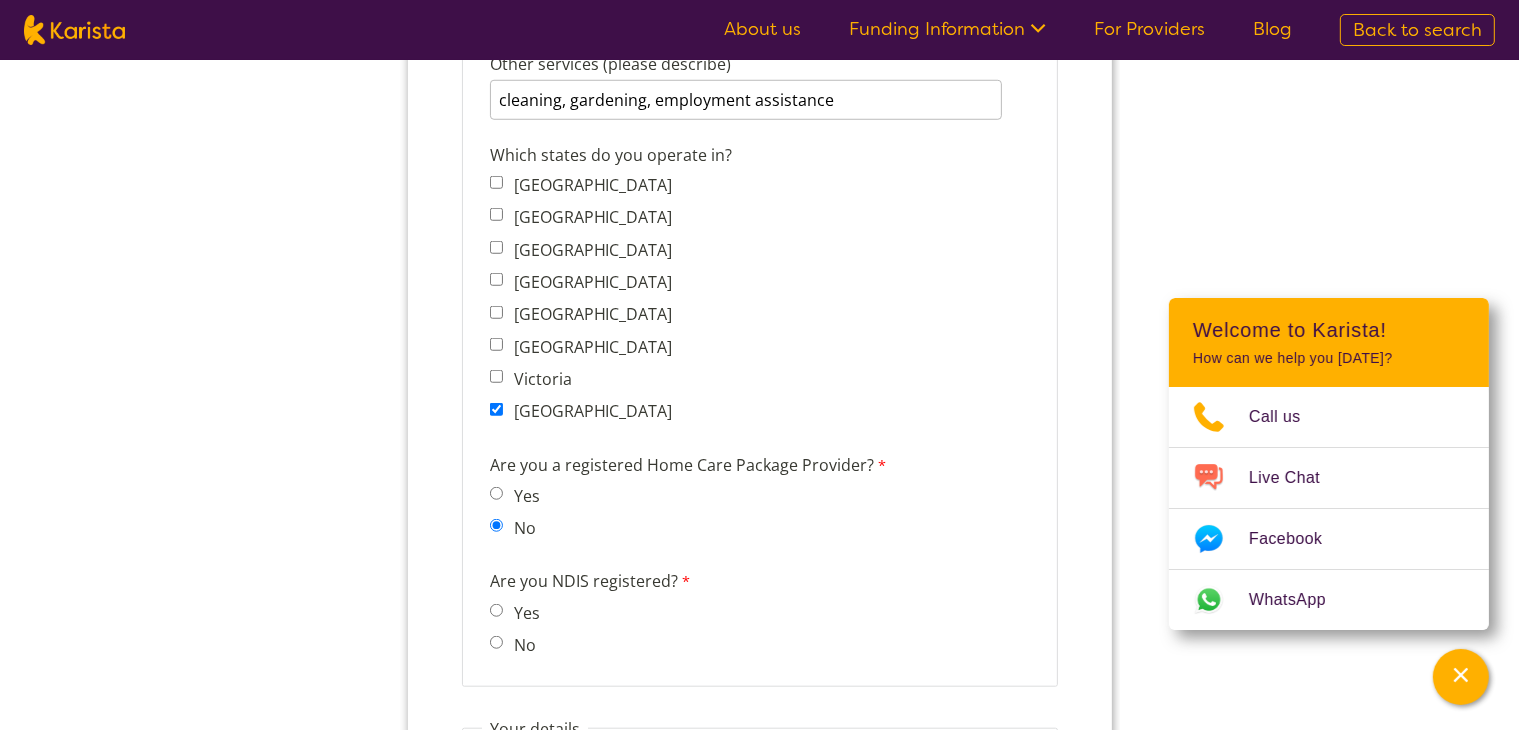 click on "Yes" at bounding box center (495, 611) 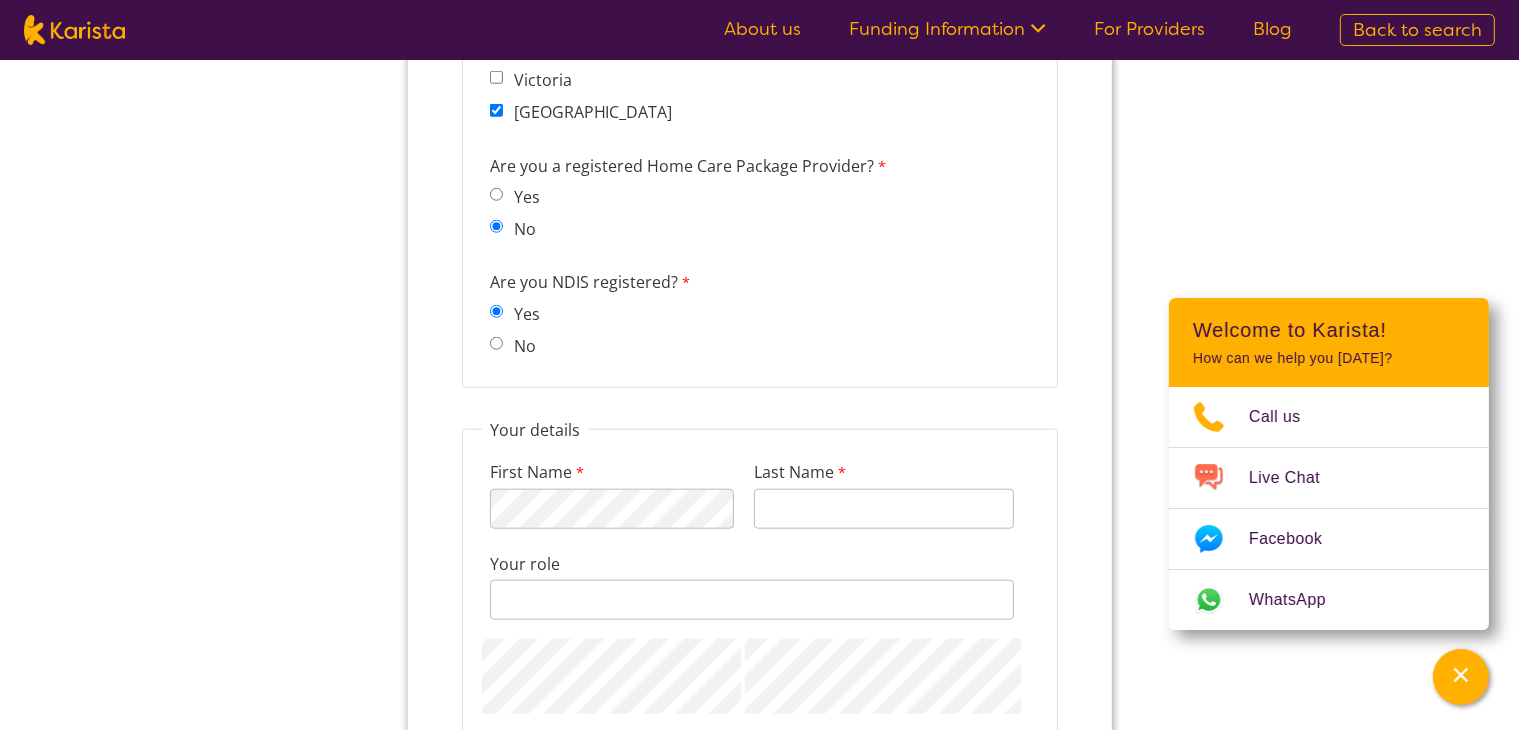 scroll, scrollTop: 1900, scrollLeft: 0, axis: vertical 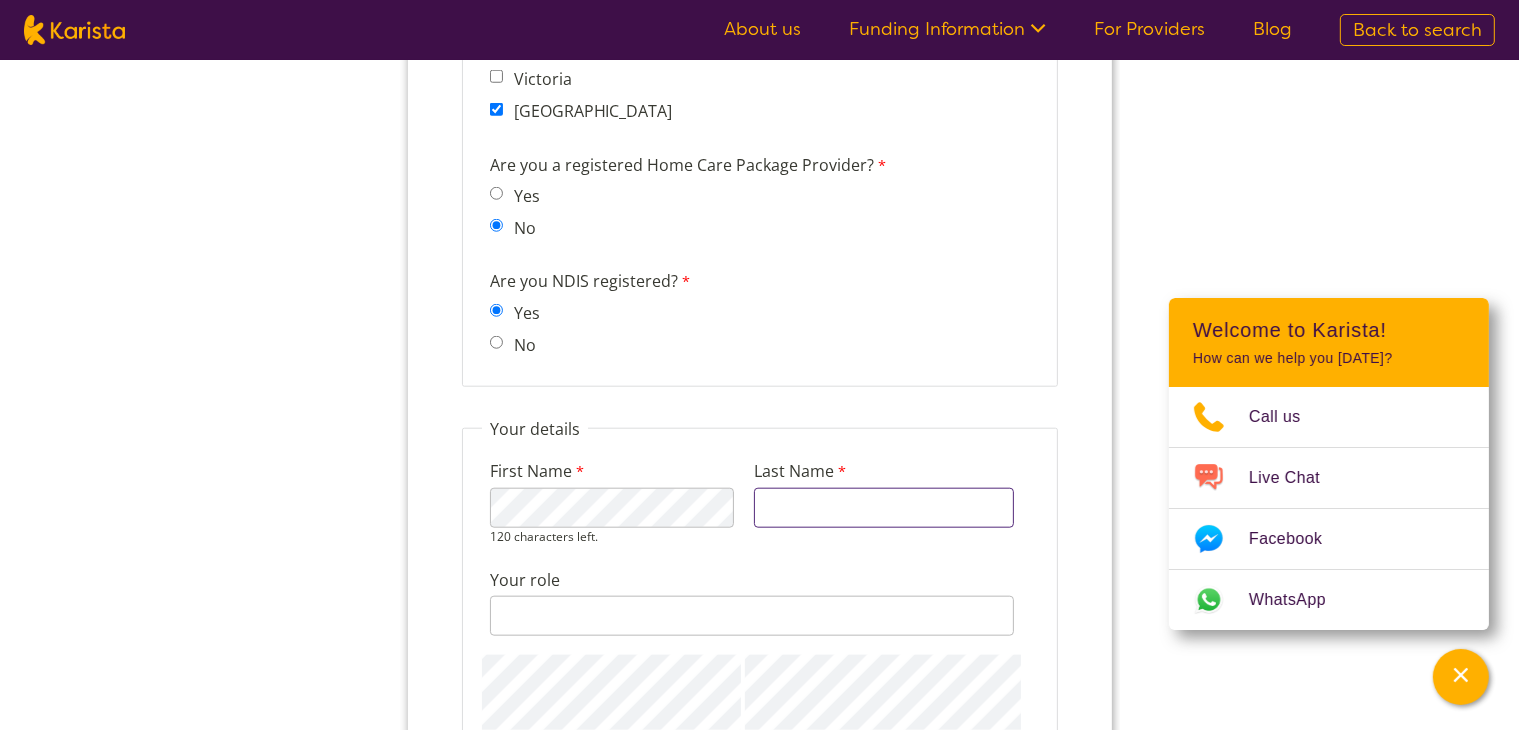 type on "Kaur" 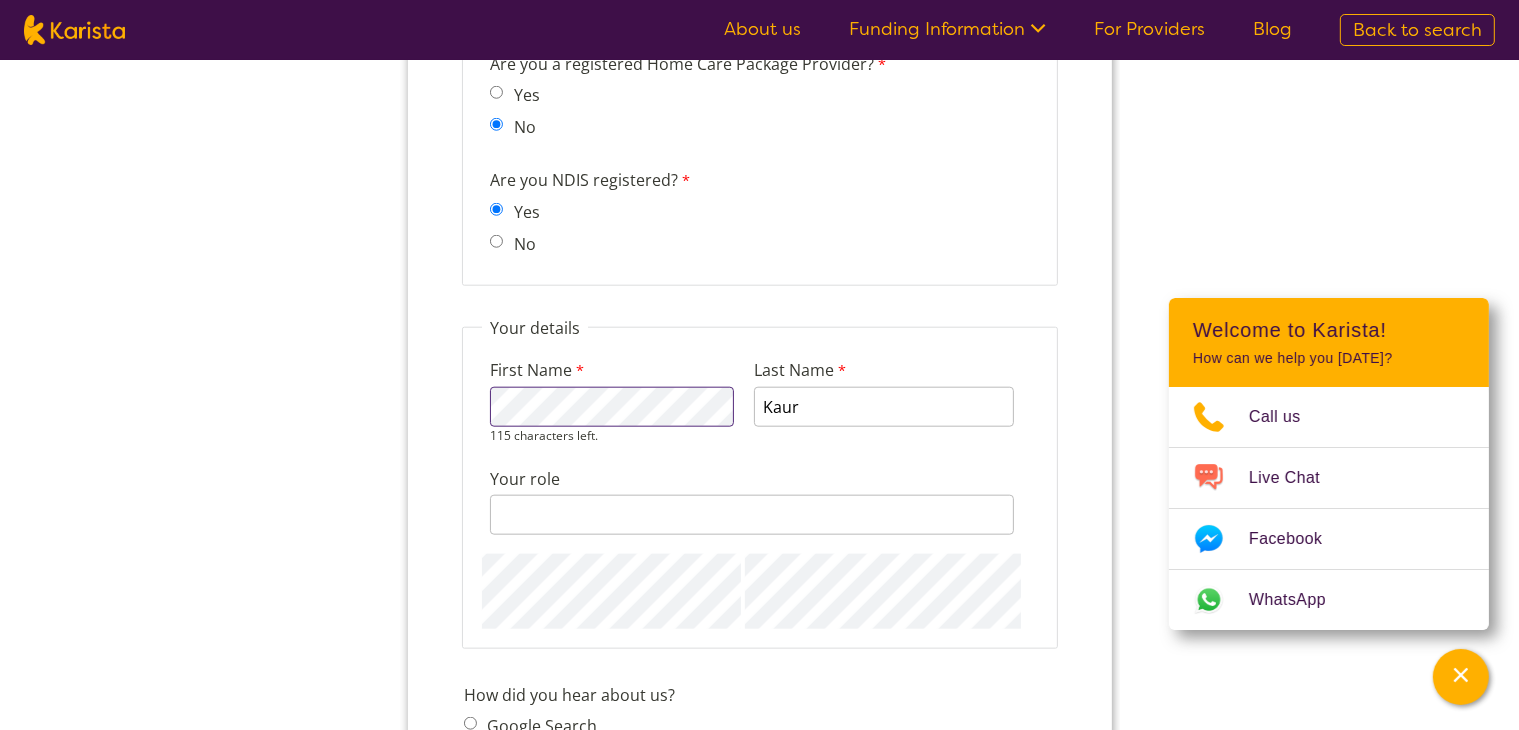 scroll, scrollTop: 2100, scrollLeft: 0, axis: vertical 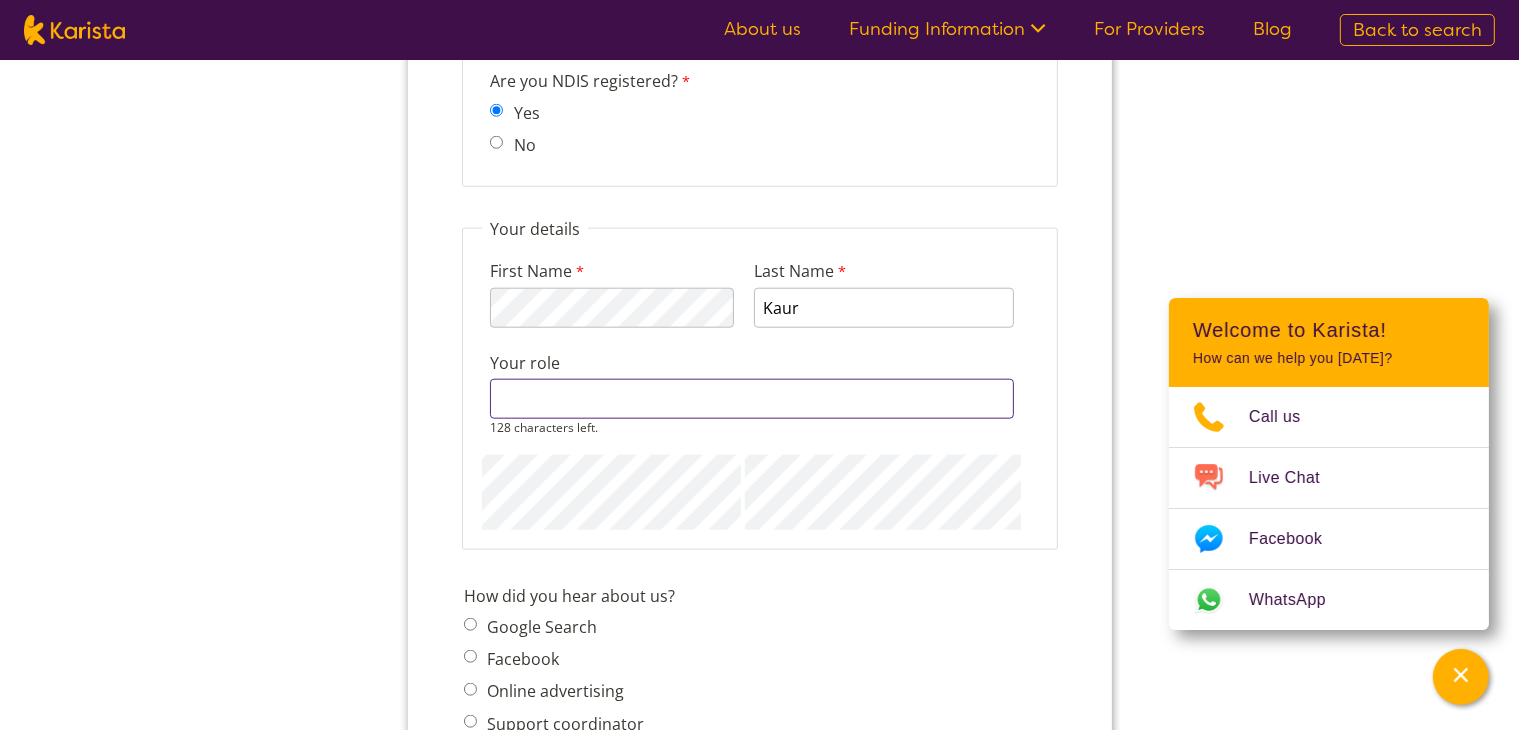 click on "Your role" at bounding box center [751, 400] 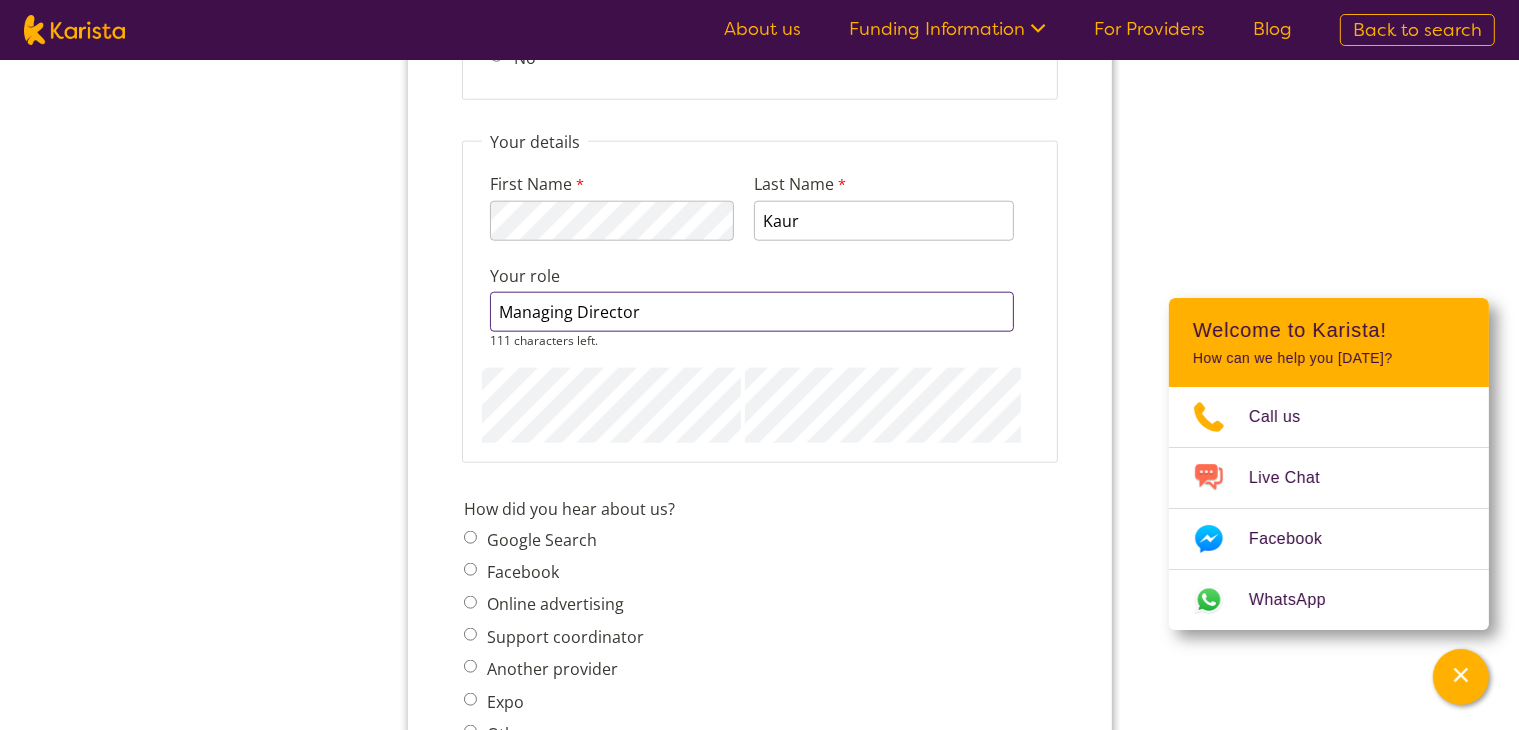 scroll, scrollTop: 2300, scrollLeft: 0, axis: vertical 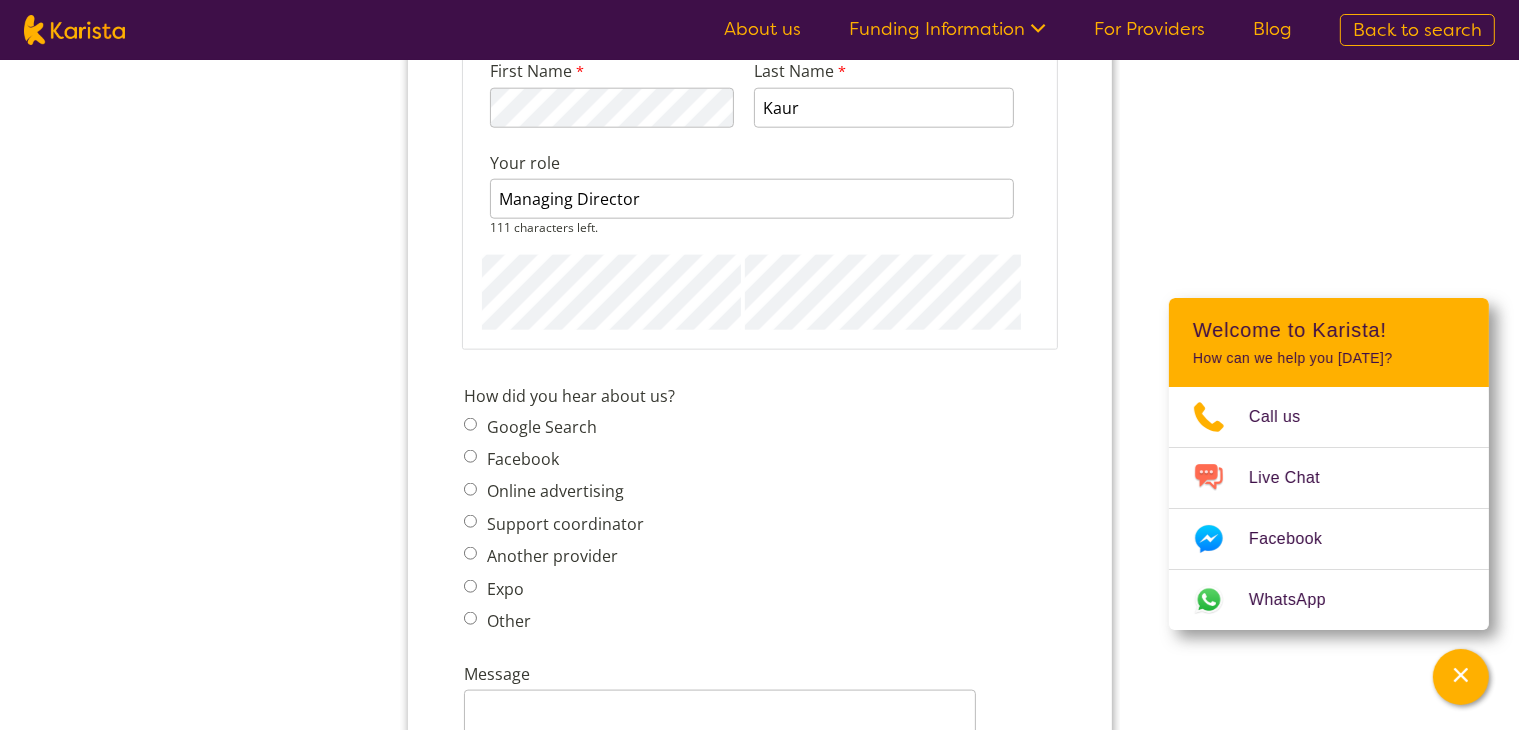 click on "Google Search Facebook Online advertising Support coordinator Another provider Expo Other" at bounding box center (559, 524) 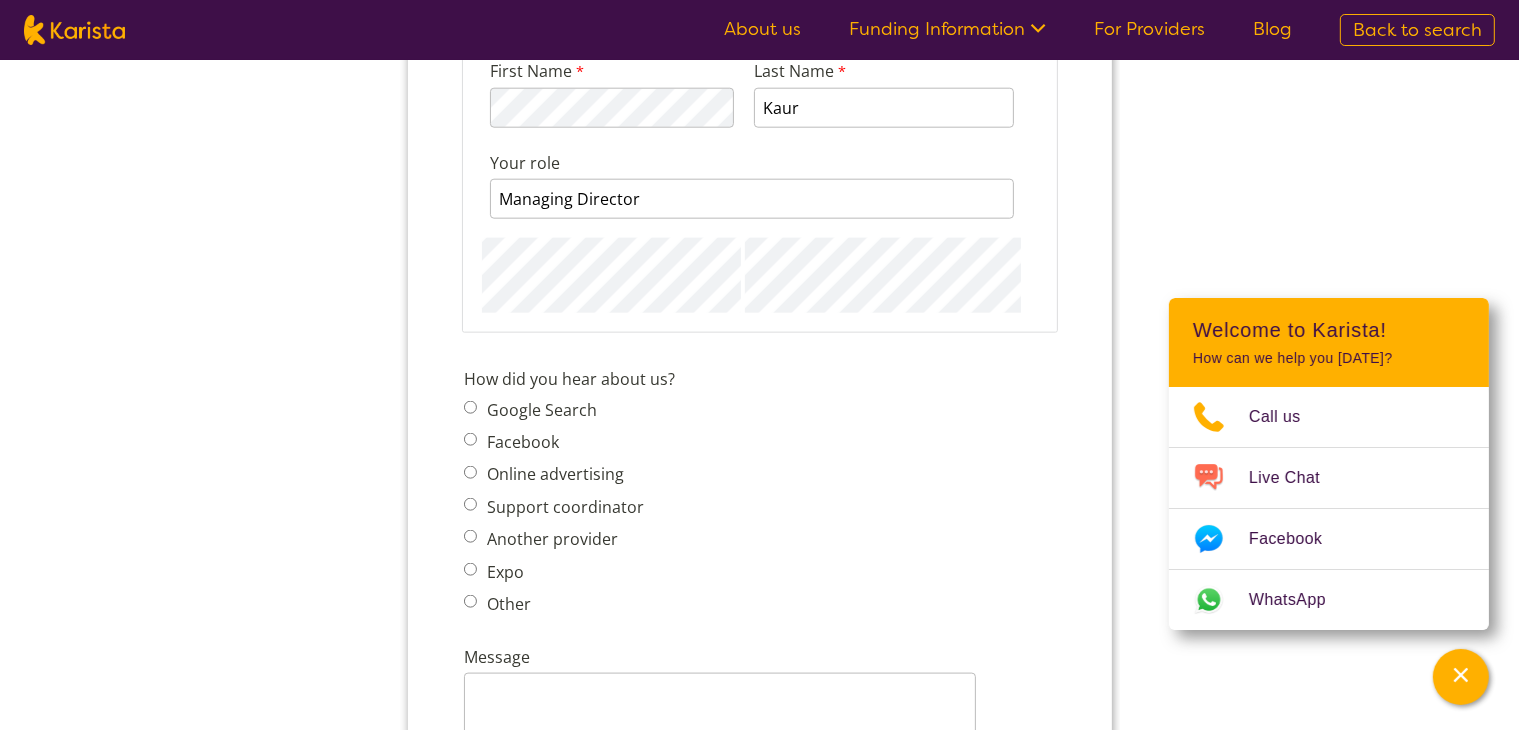 click on "Google Search" at bounding box center [469, 408] 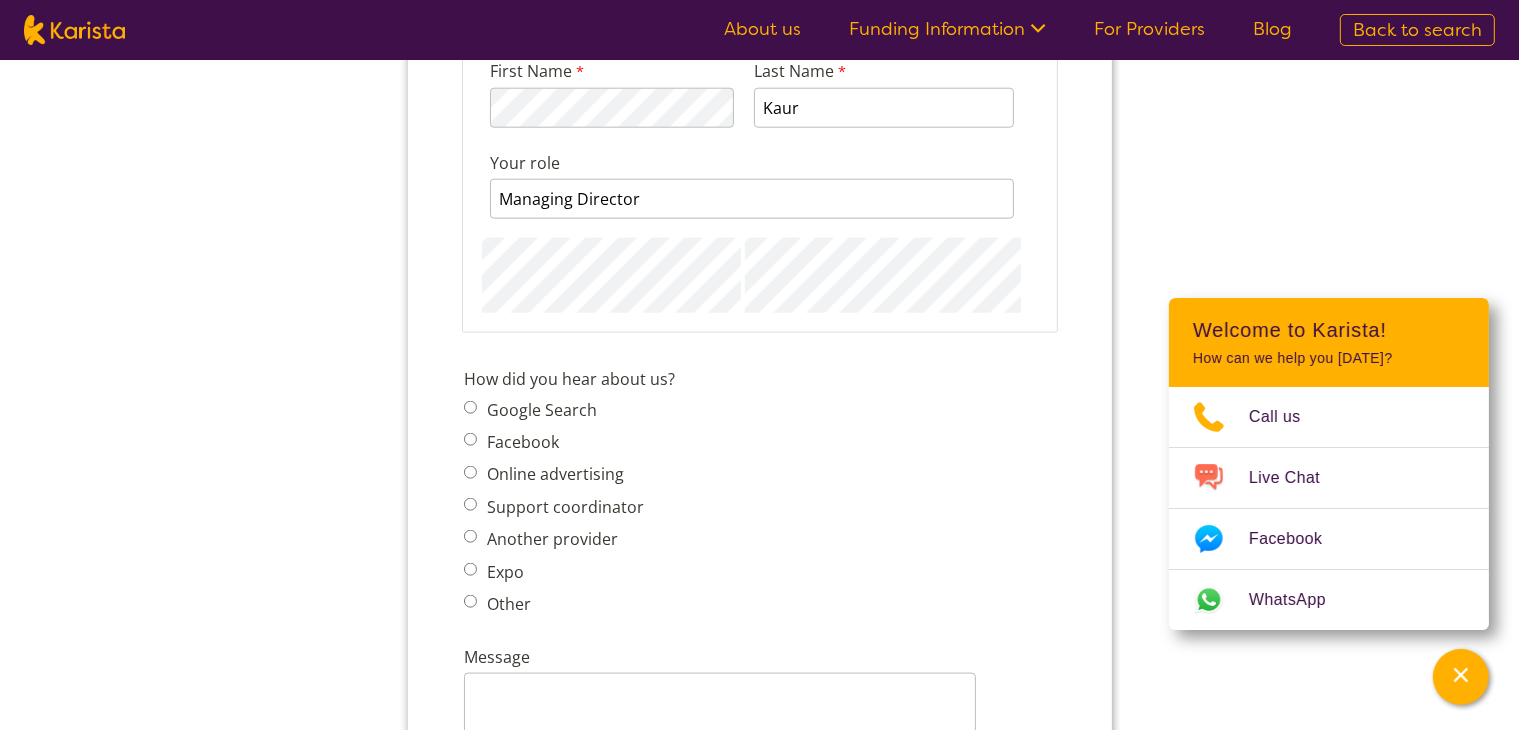 radio on "true" 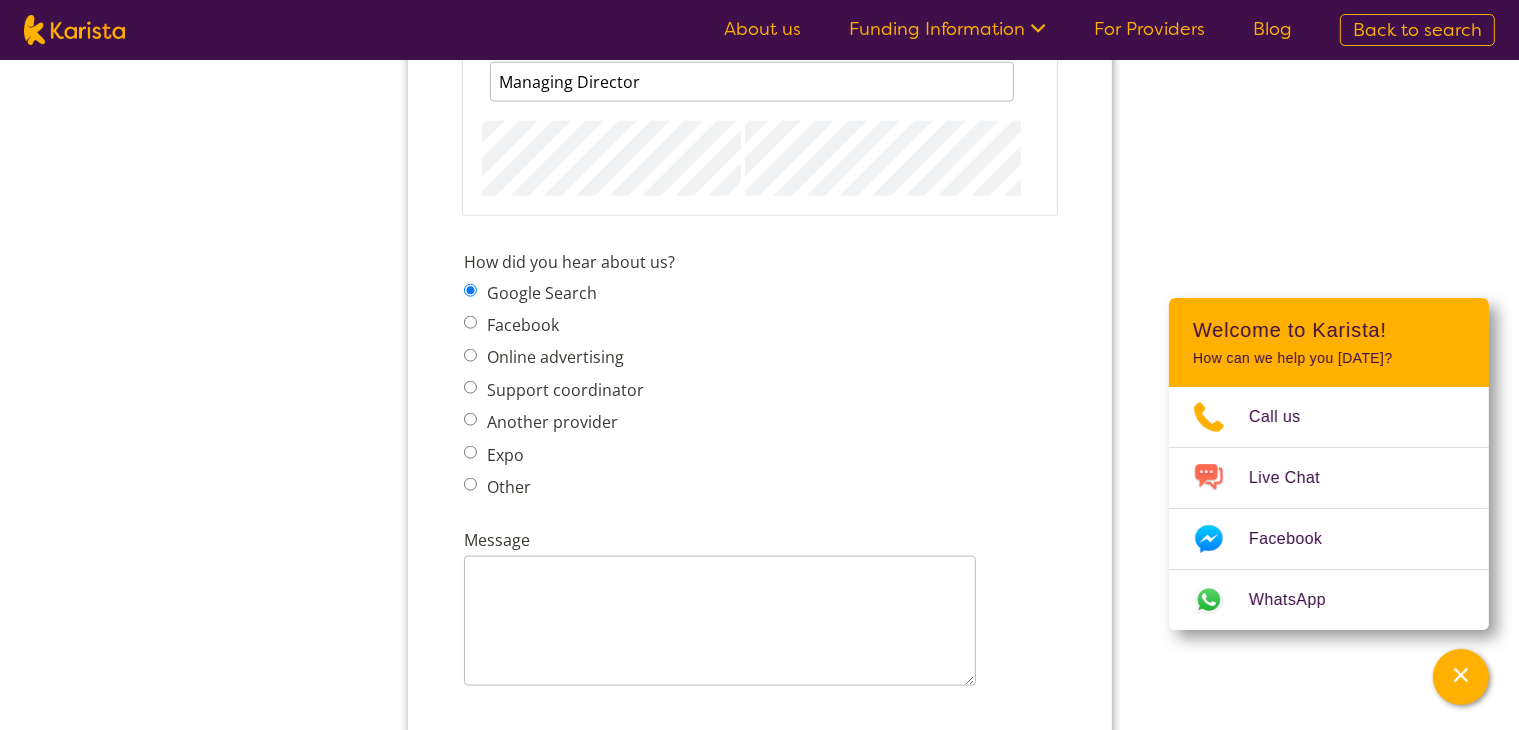 scroll, scrollTop: 2600, scrollLeft: 0, axis: vertical 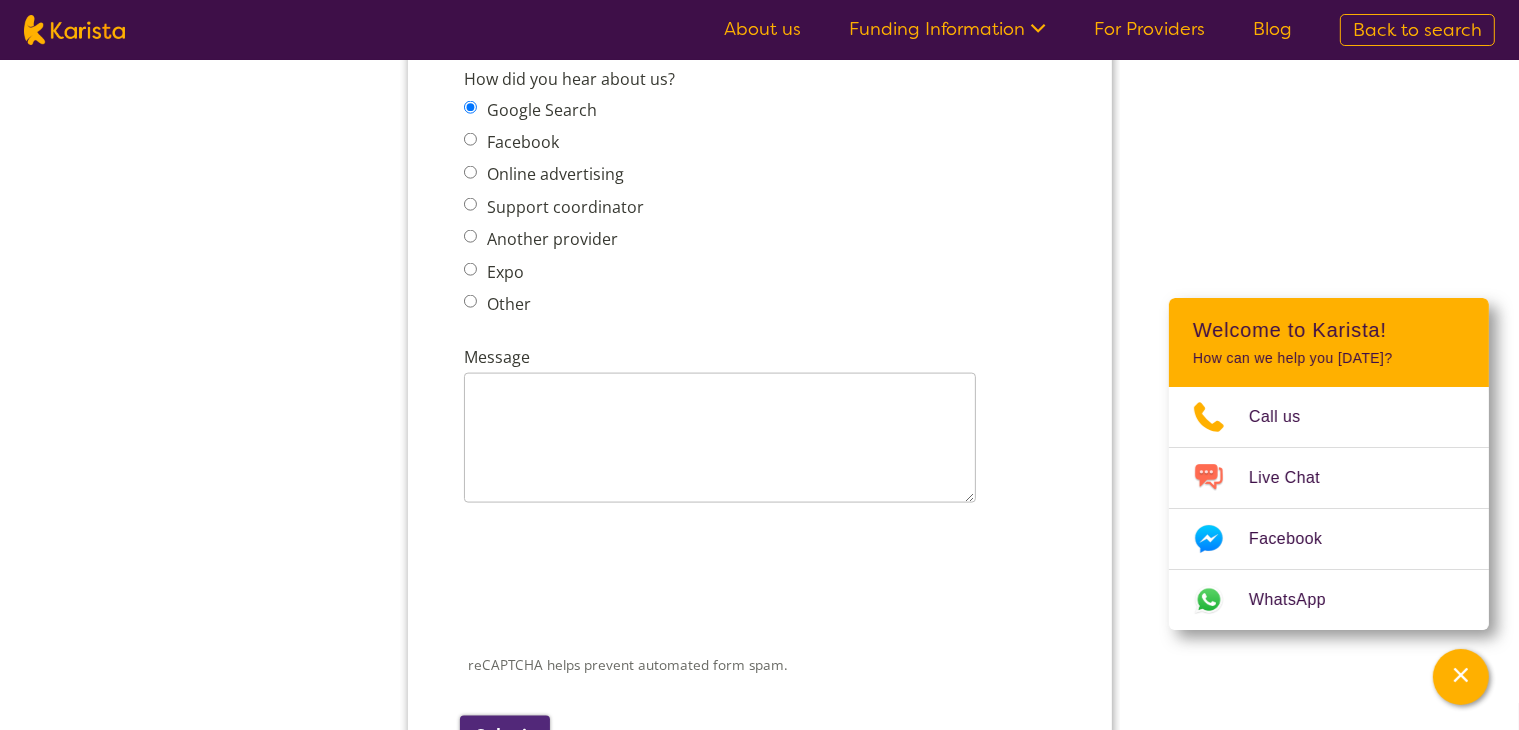 click on "Submit" at bounding box center (504, 736) 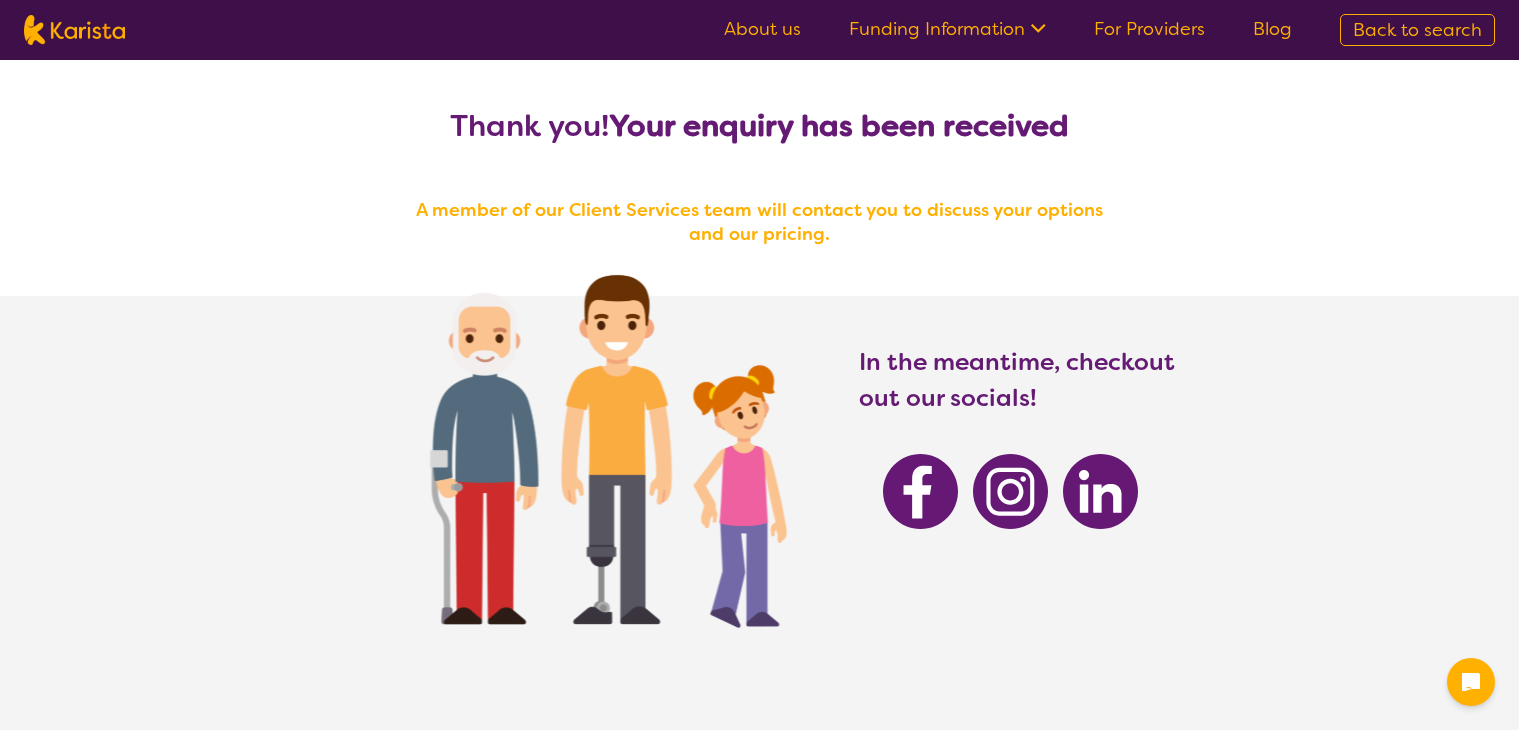 scroll, scrollTop: 0, scrollLeft: 0, axis: both 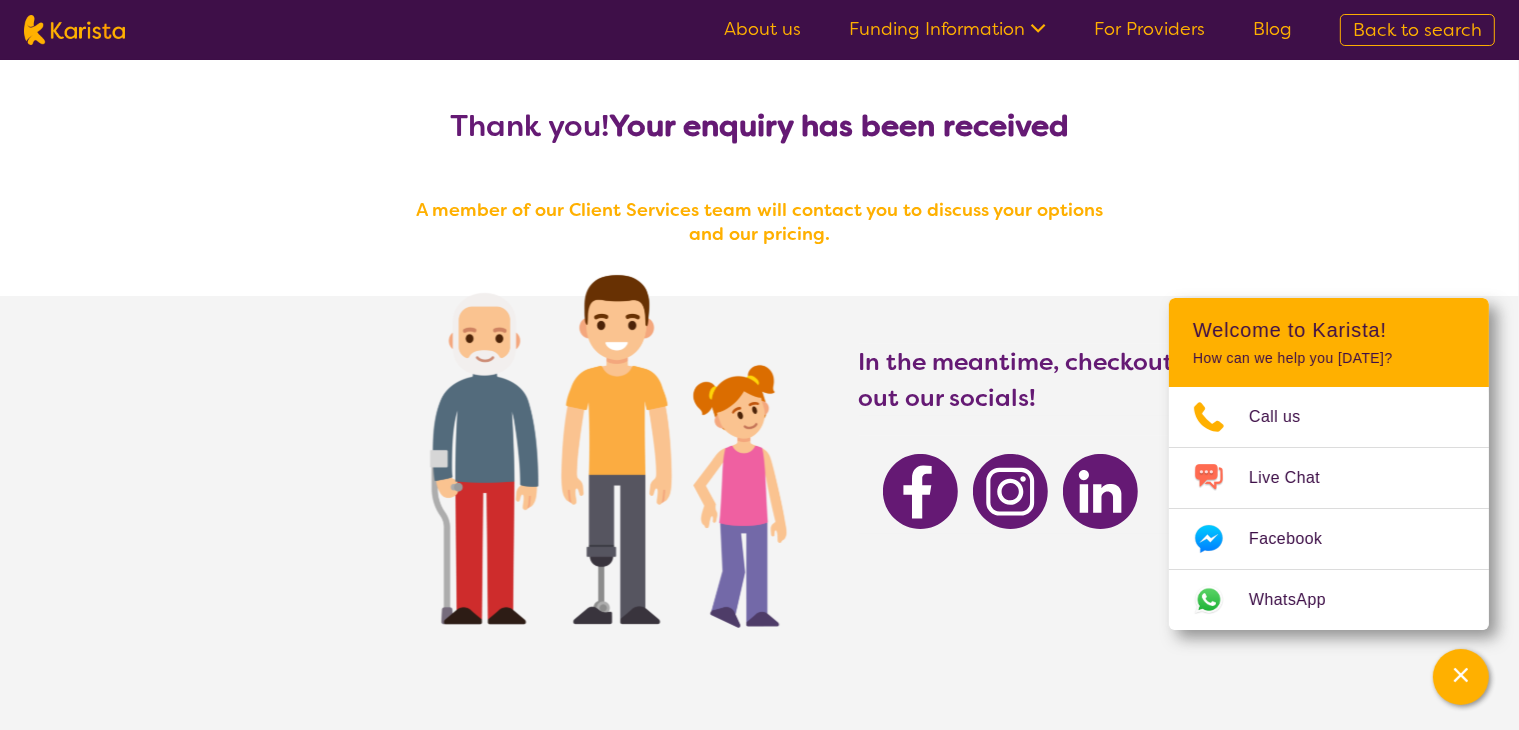 click on "For Providers" at bounding box center [1149, 29] 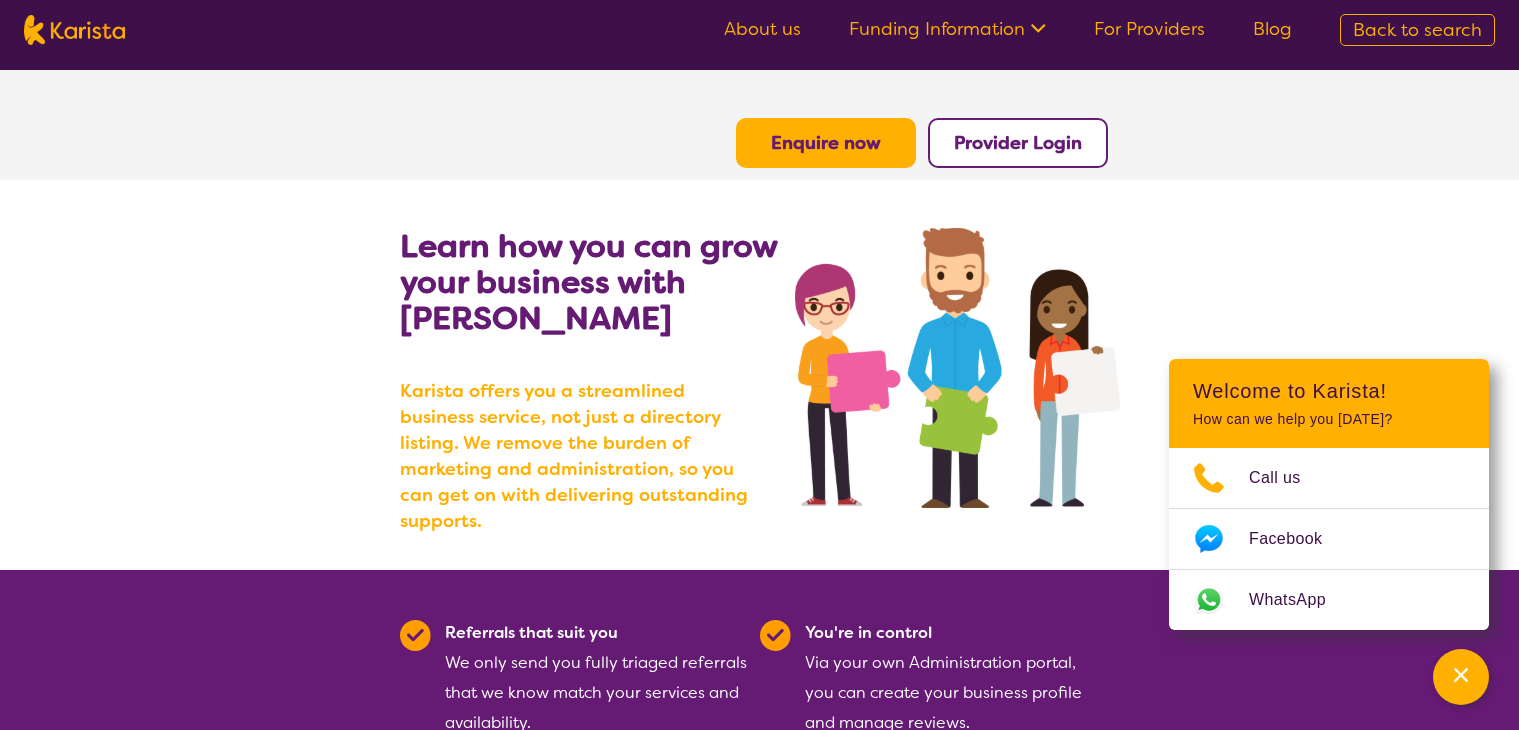 scroll, scrollTop: 0, scrollLeft: 0, axis: both 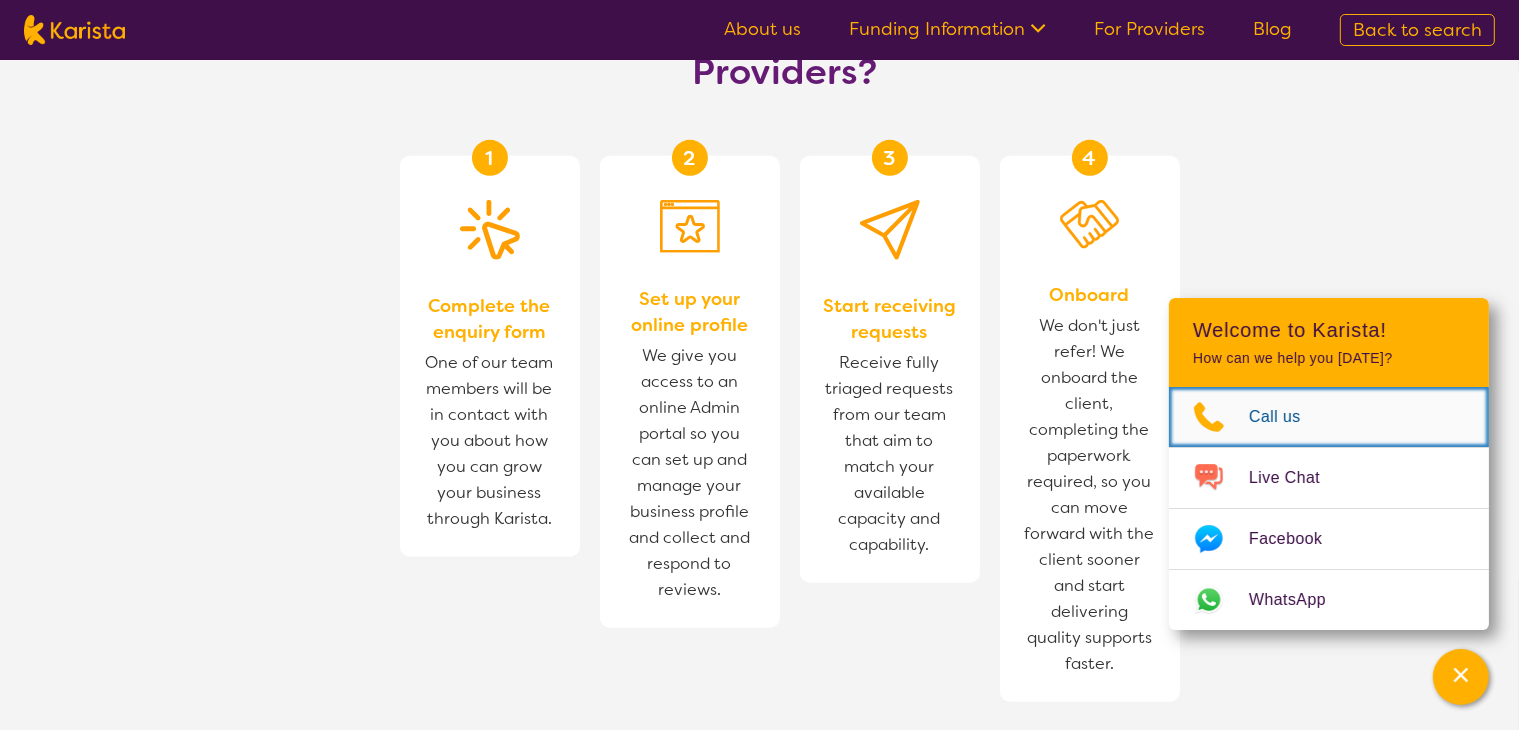 click on "Call us" at bounding box center [1287, 417] 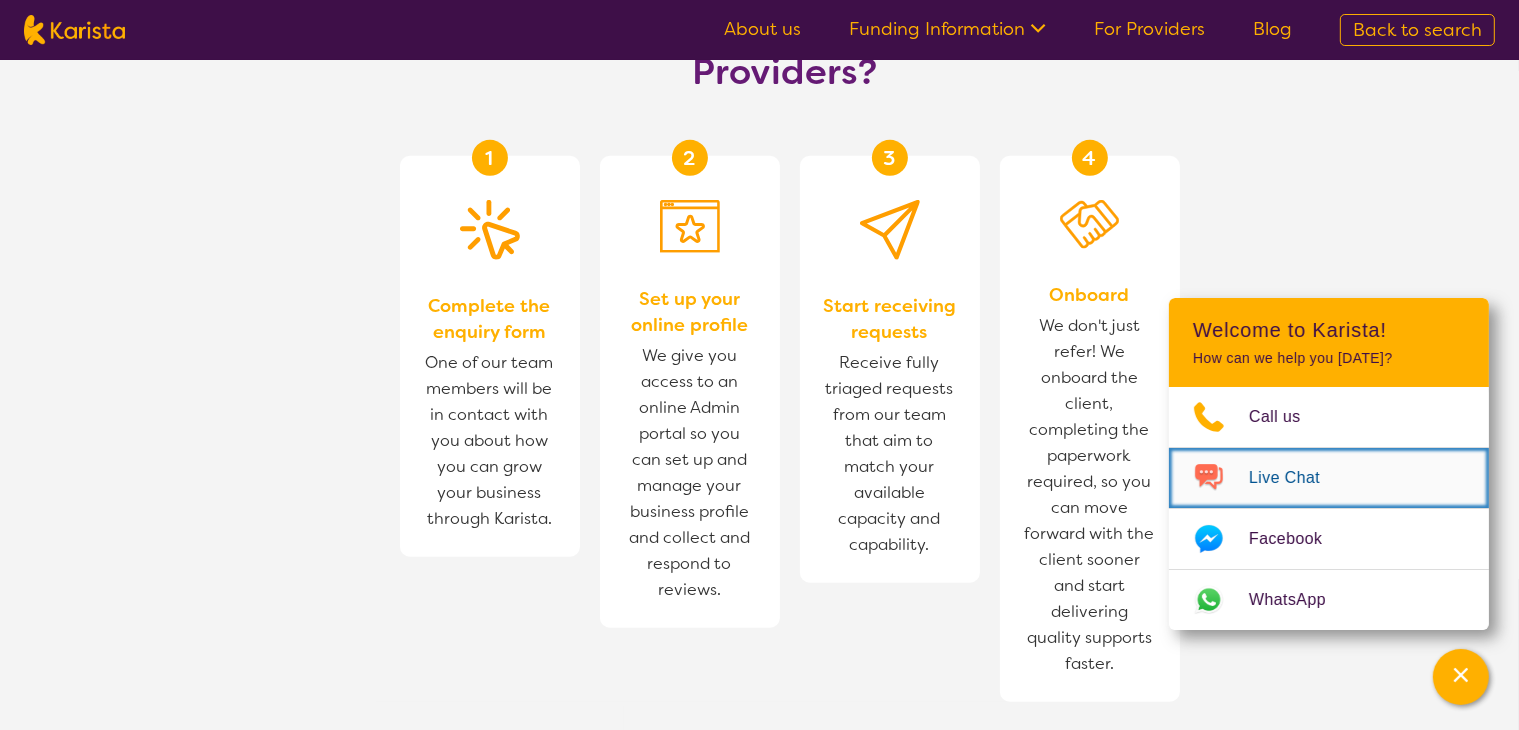 click on "Live Chat" at bounding box center [1296, 478] 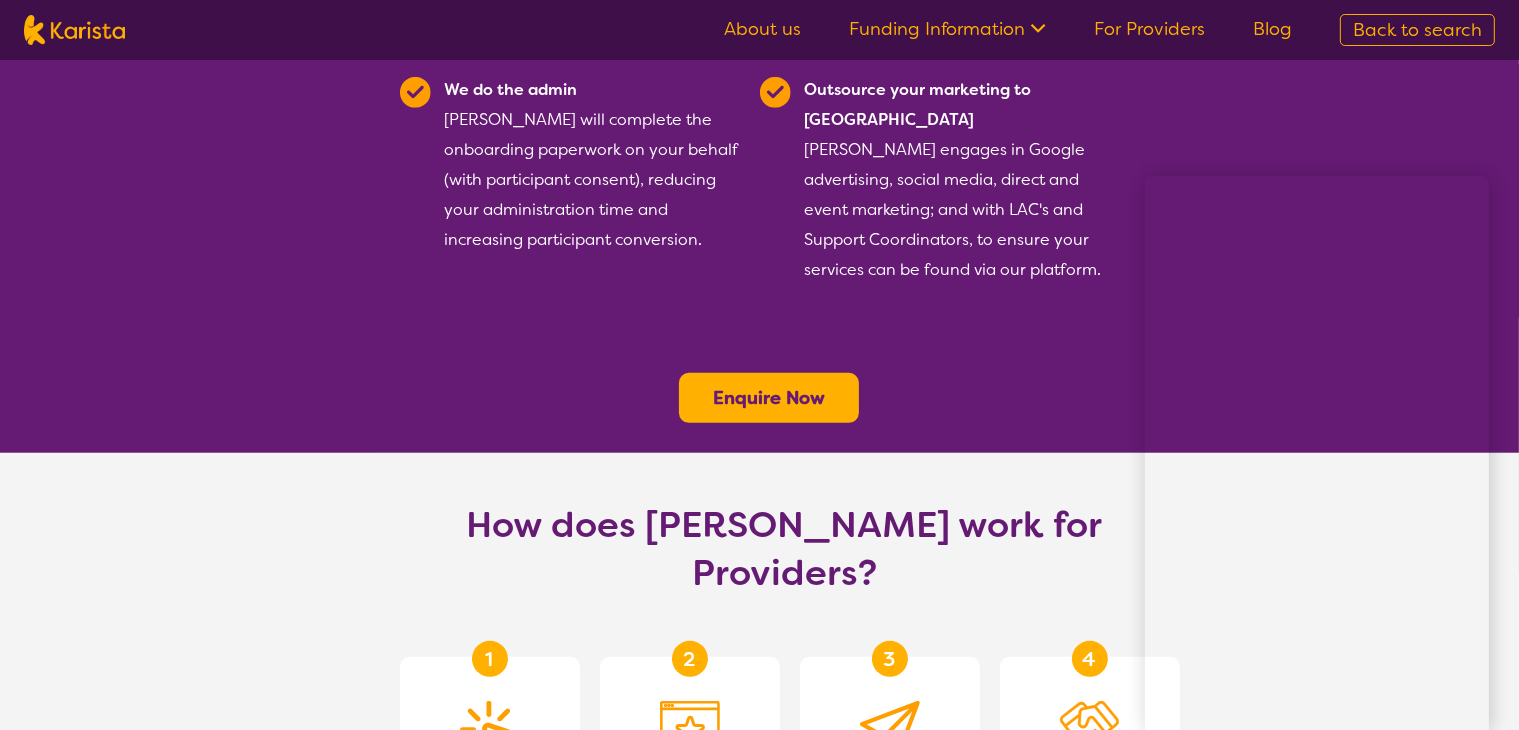 scroll, scrollTop: 700, scrollLeft: 0, axis: vertical 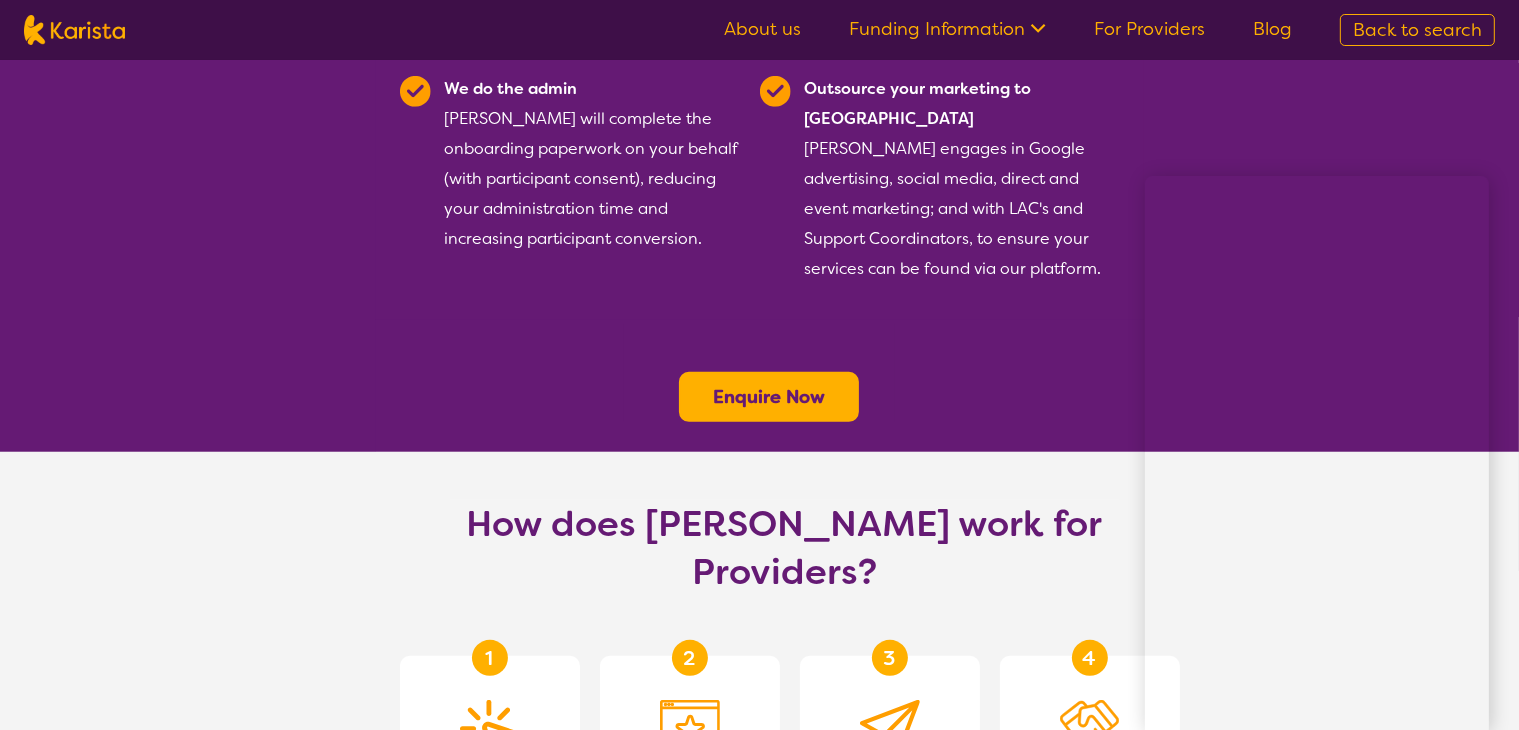click on "Enquire Now" at bounding box center [769, 397] 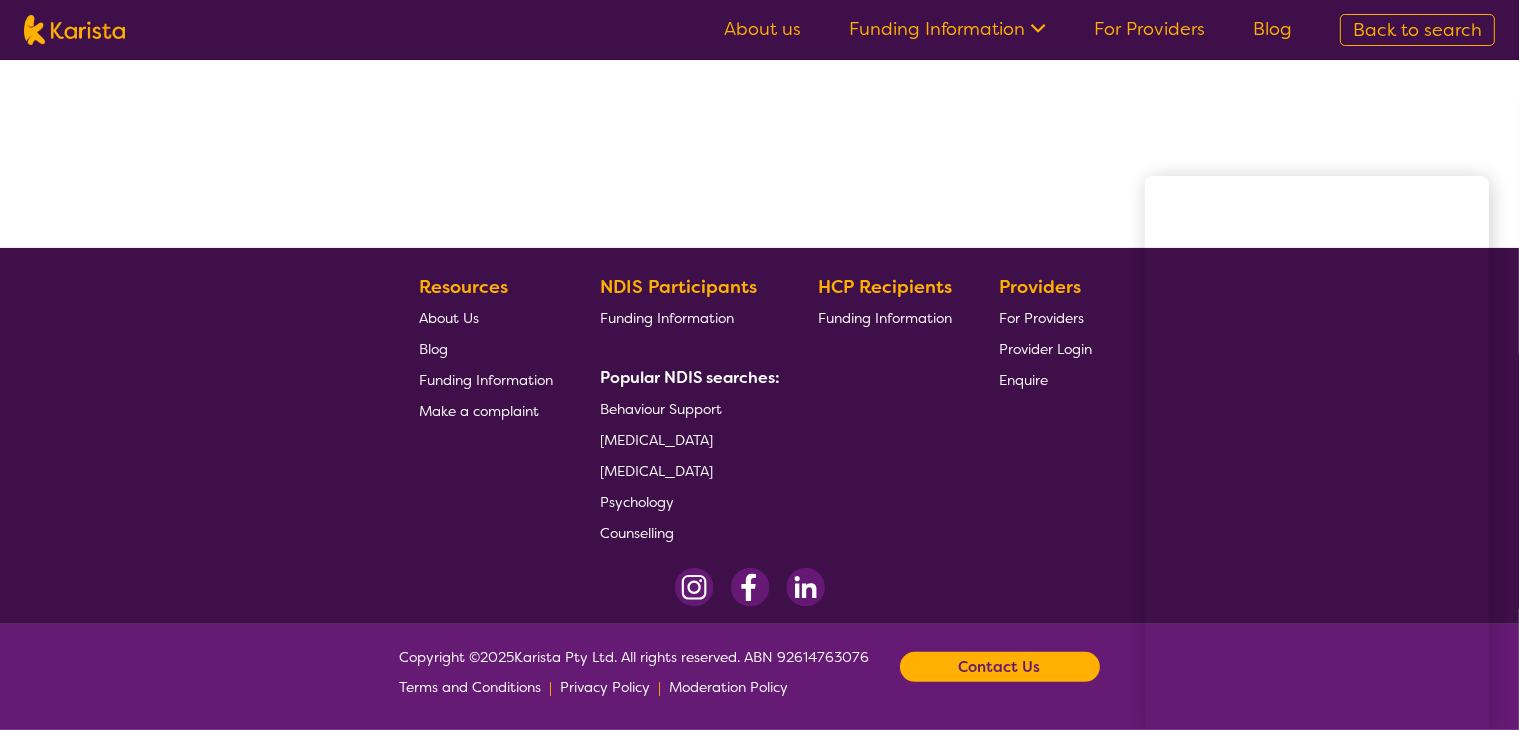 scroll, scrollTop: 411, scrollLeft: 0, axis: vertical 